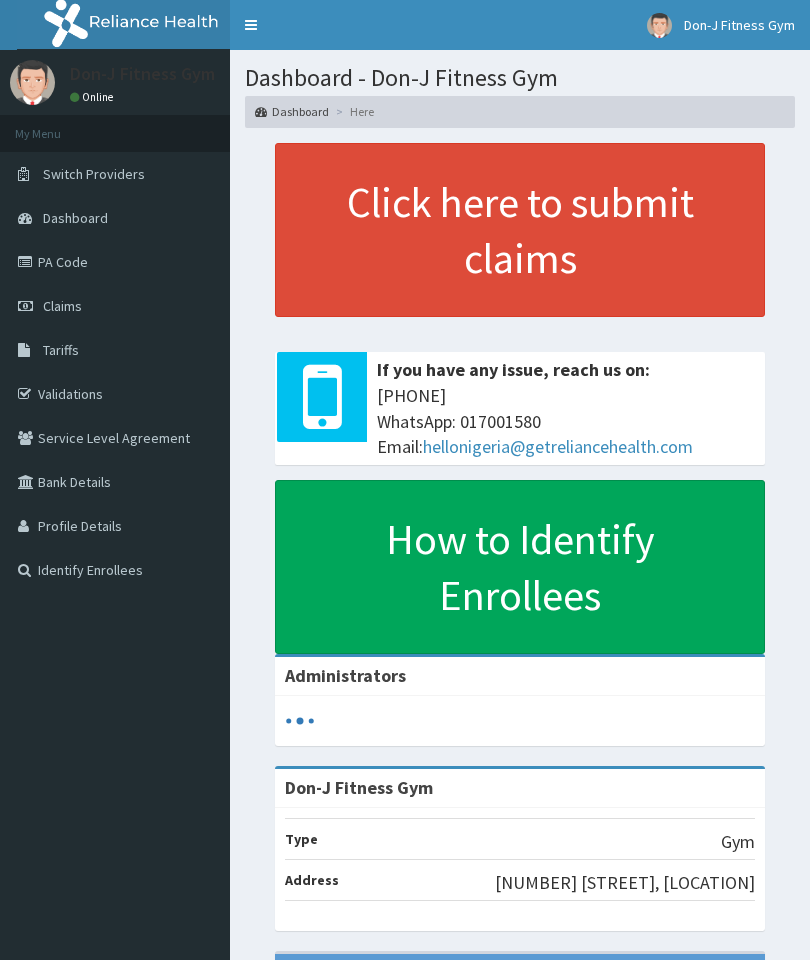 scroll, scrollTop: 0, scrollLeft: 0, axis: both 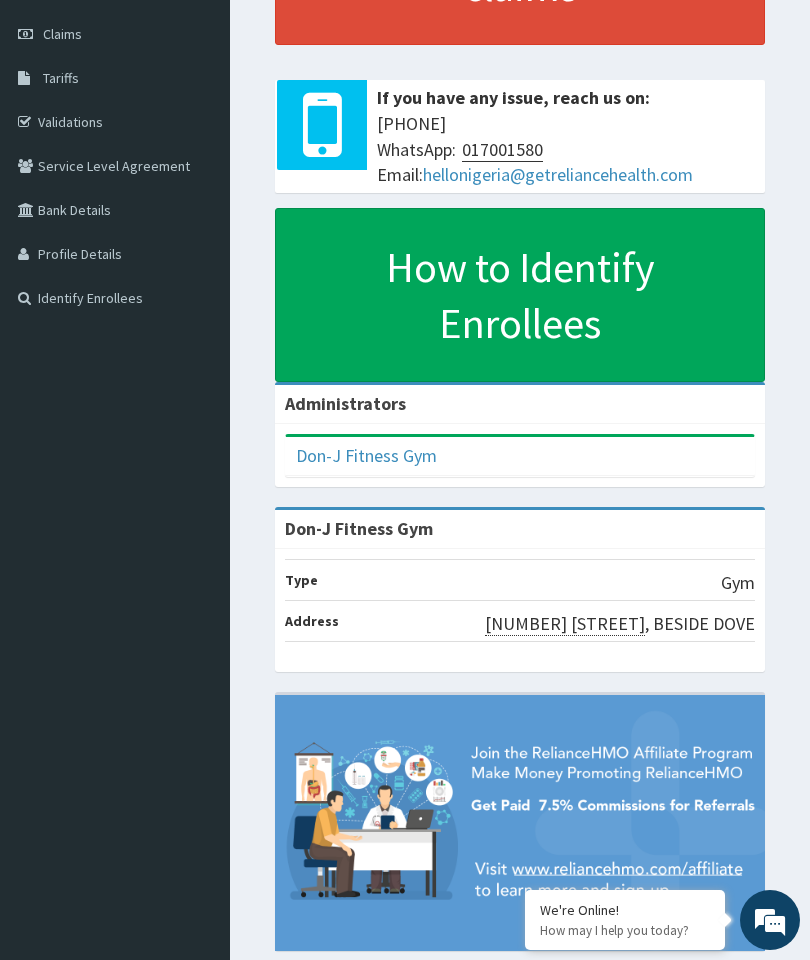 click on "Claims" at bounding box center (62, 34) 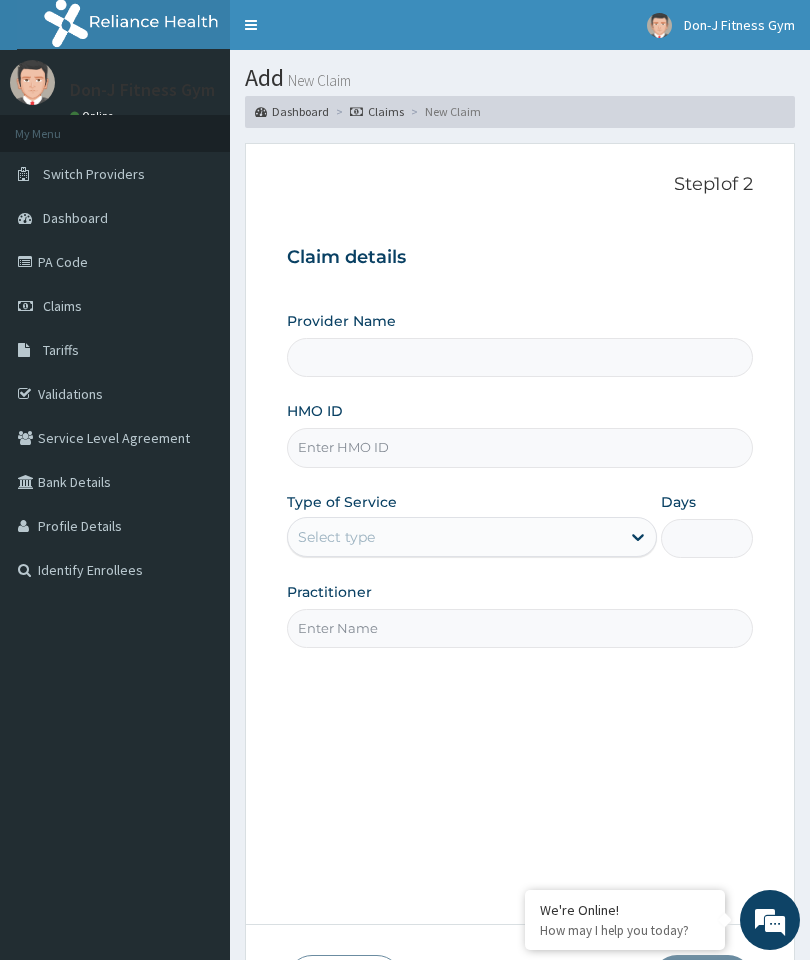 scroll, scrollTop: 0, scrollLeft: 0, axis: both 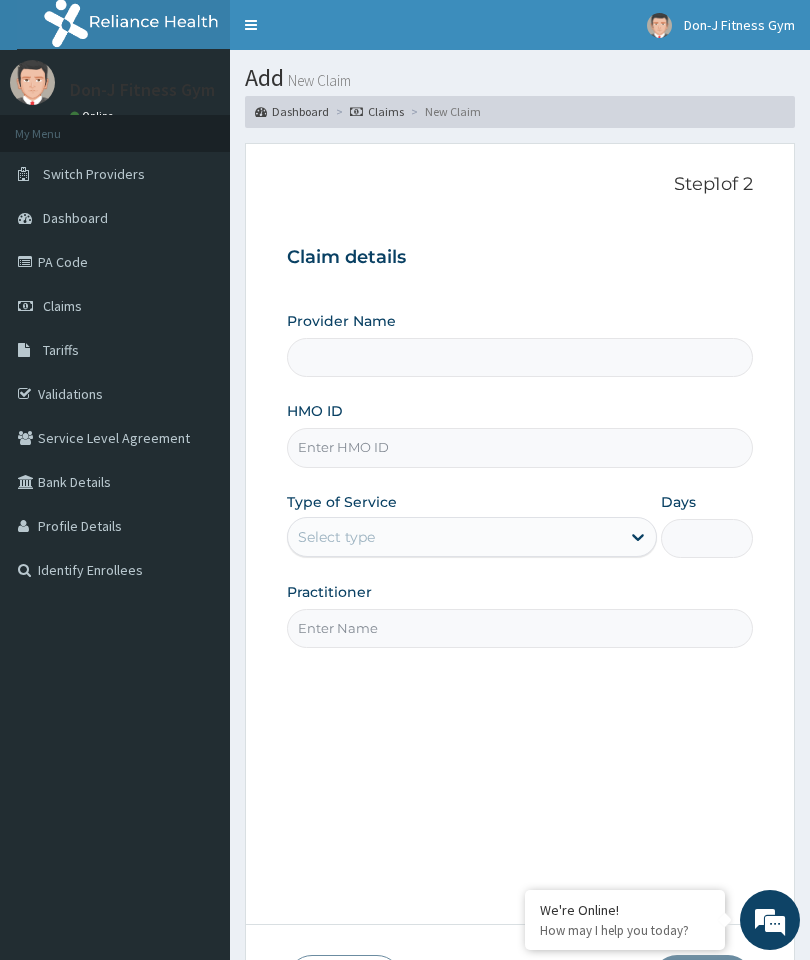 click on "HMO ID" at bounding box center (520, 447) 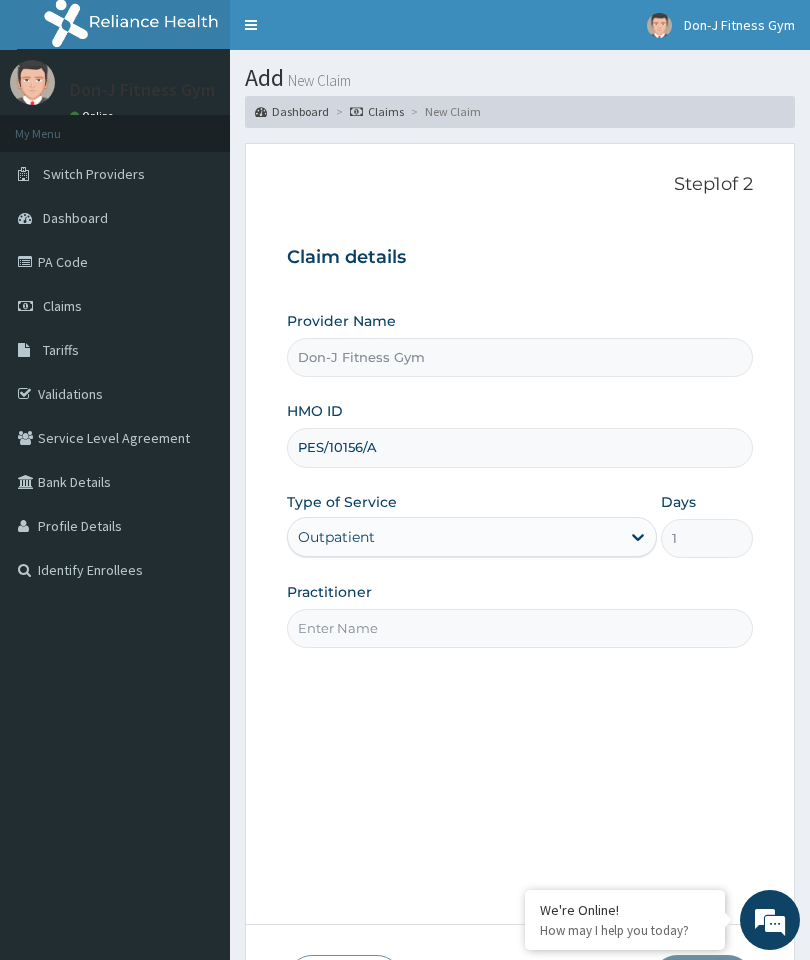 scroll, scrollTop: 0, scrollLeft: 0, axis: both 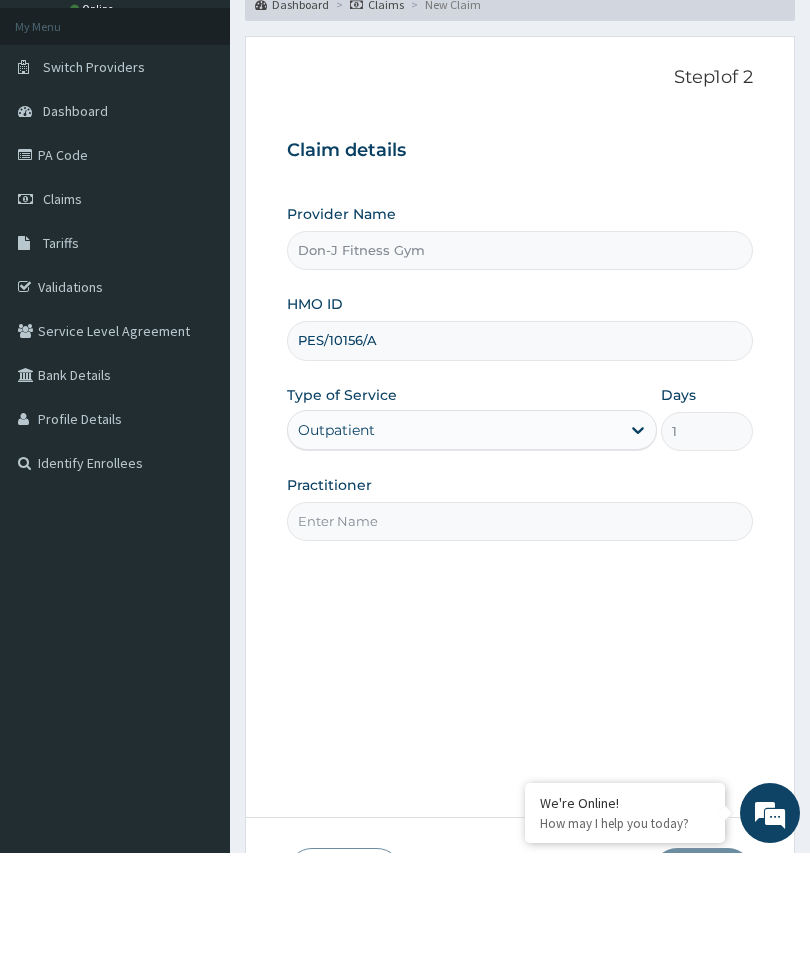 type on "PES/10156/A" 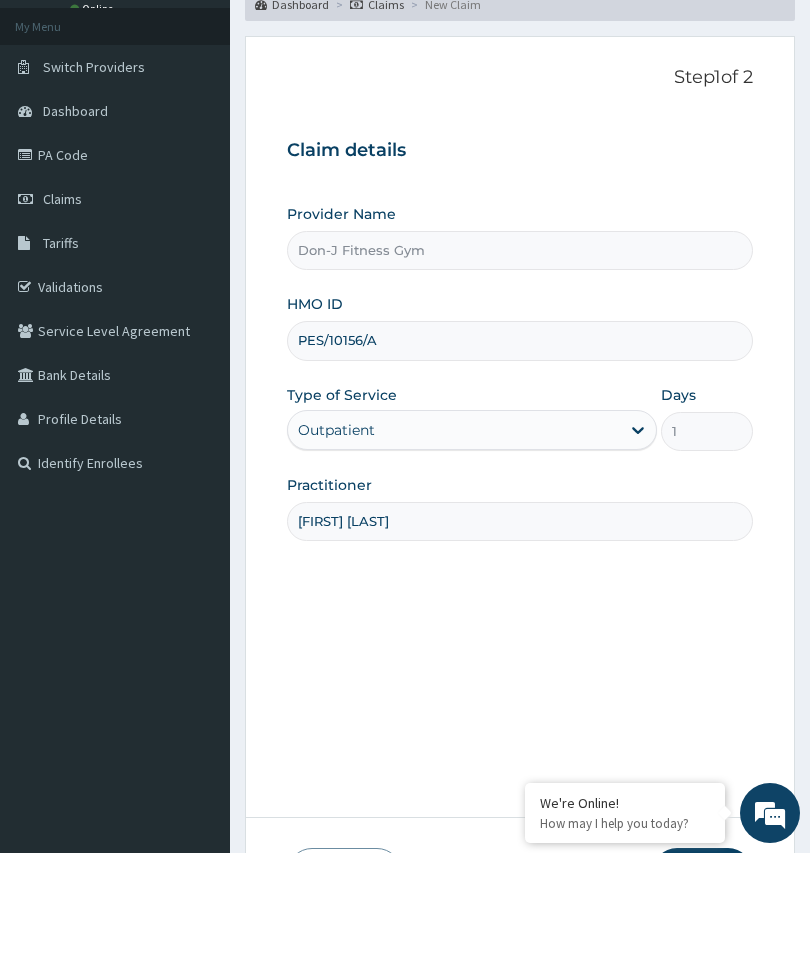 type on "Melvin ugochukwu" 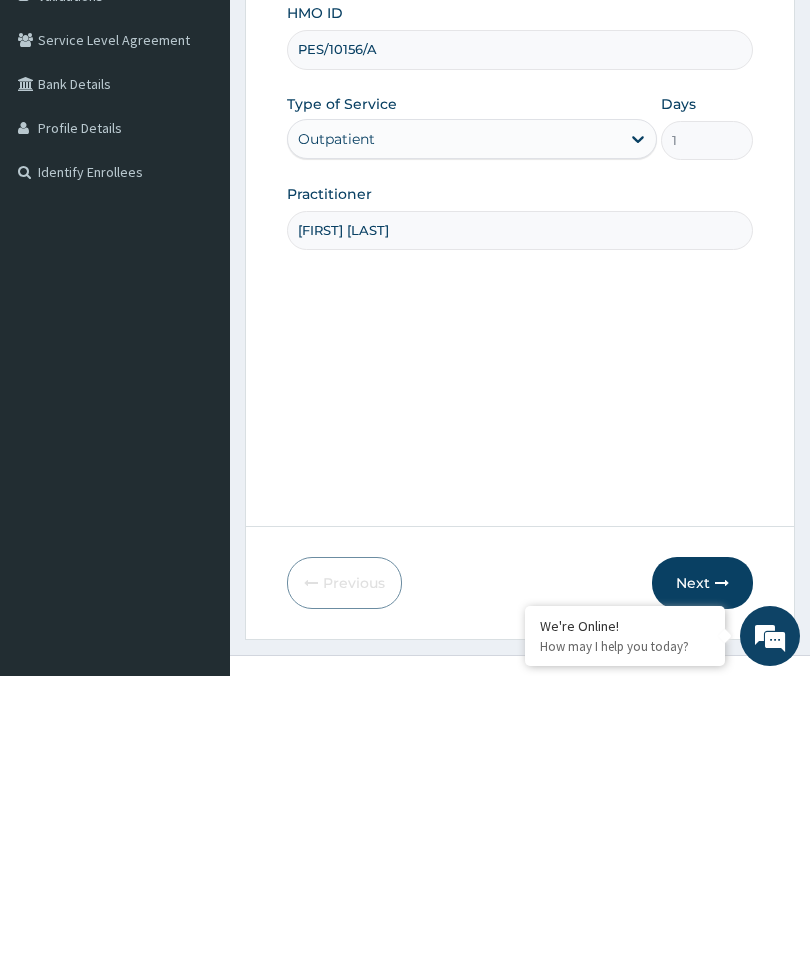 scroll, scrollTop: 163, scrollLeft: 0, axis: vertical 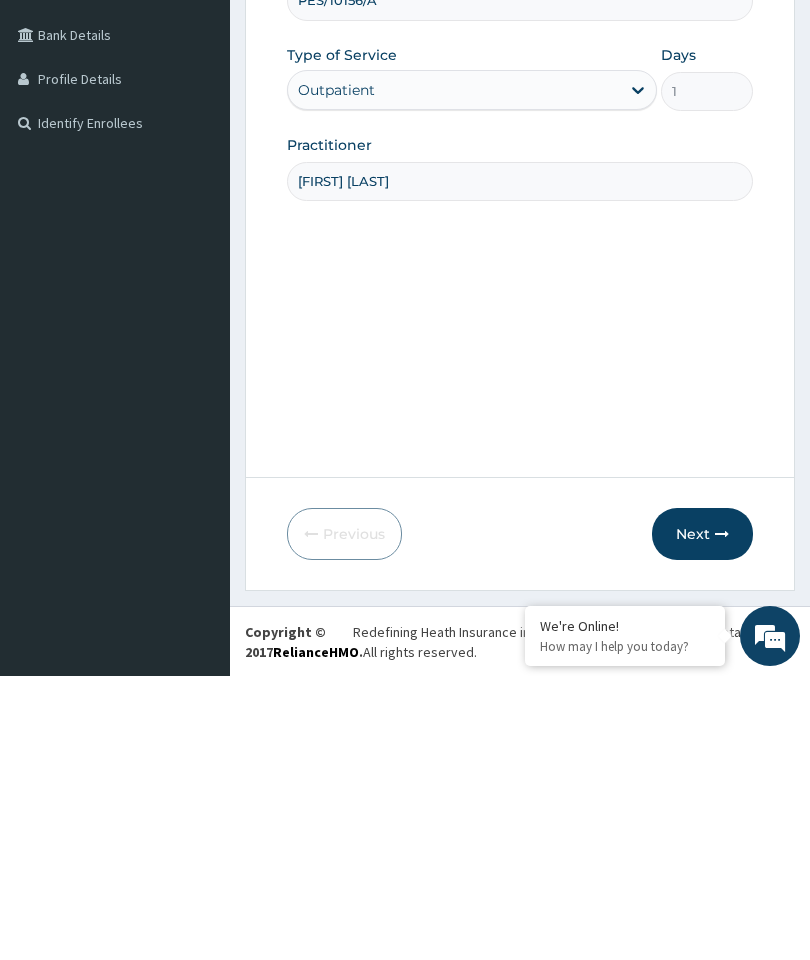 click at bounding box center (722, 818) 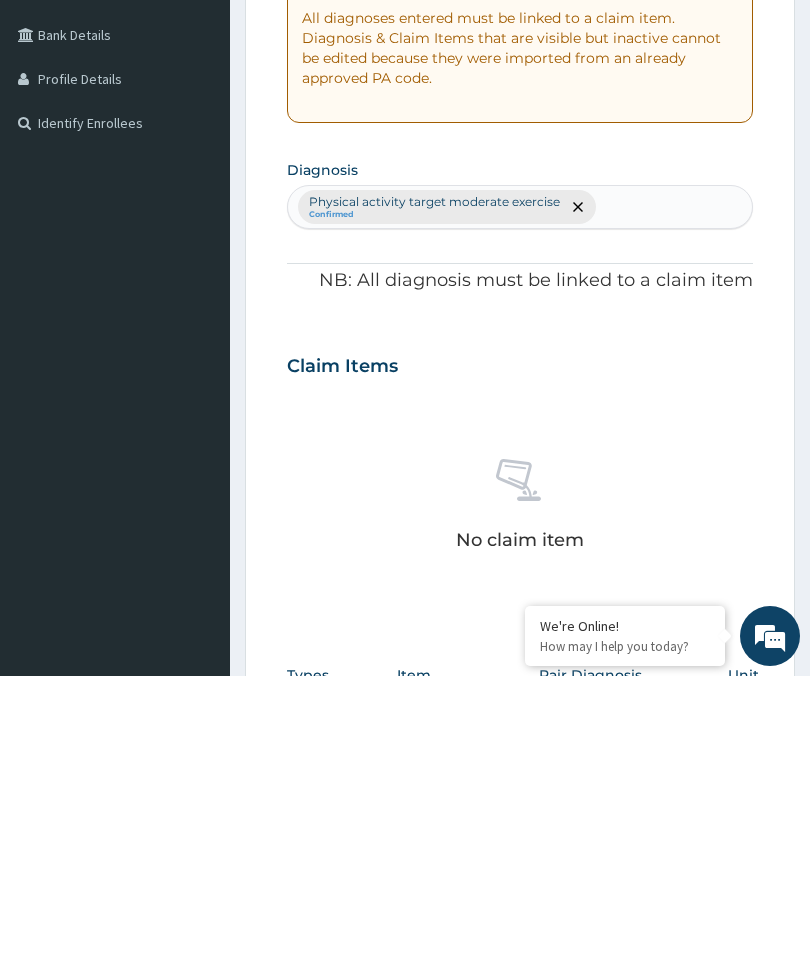 scroll, scrollTop: 83, scrollLeft: 0, axis: vertical 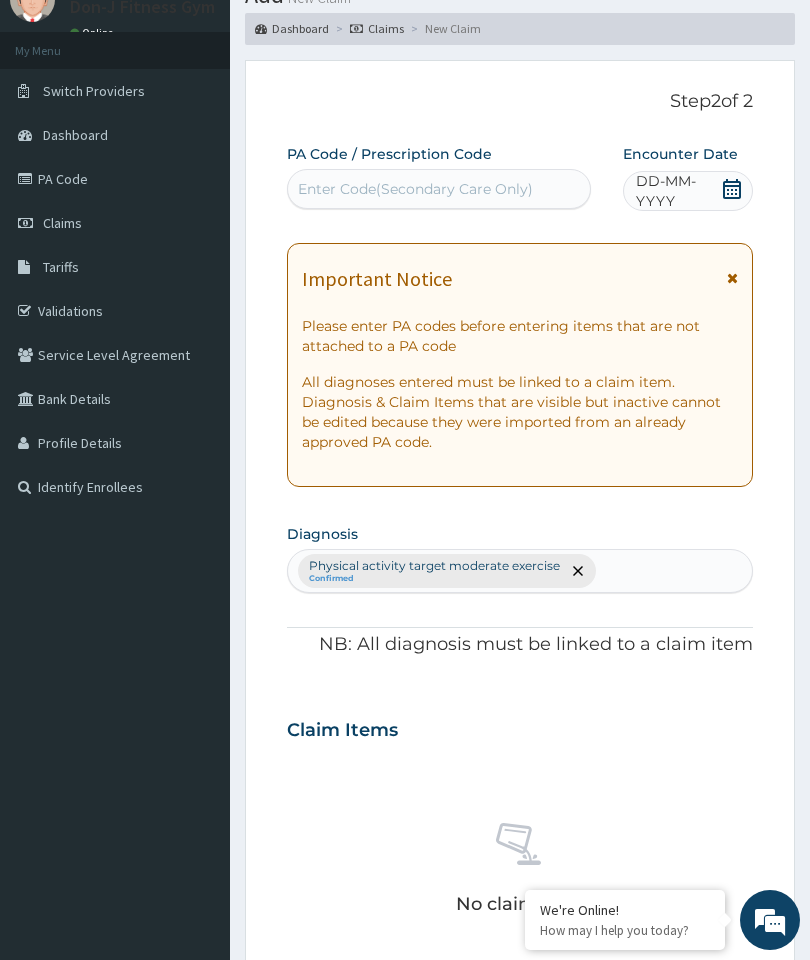 click 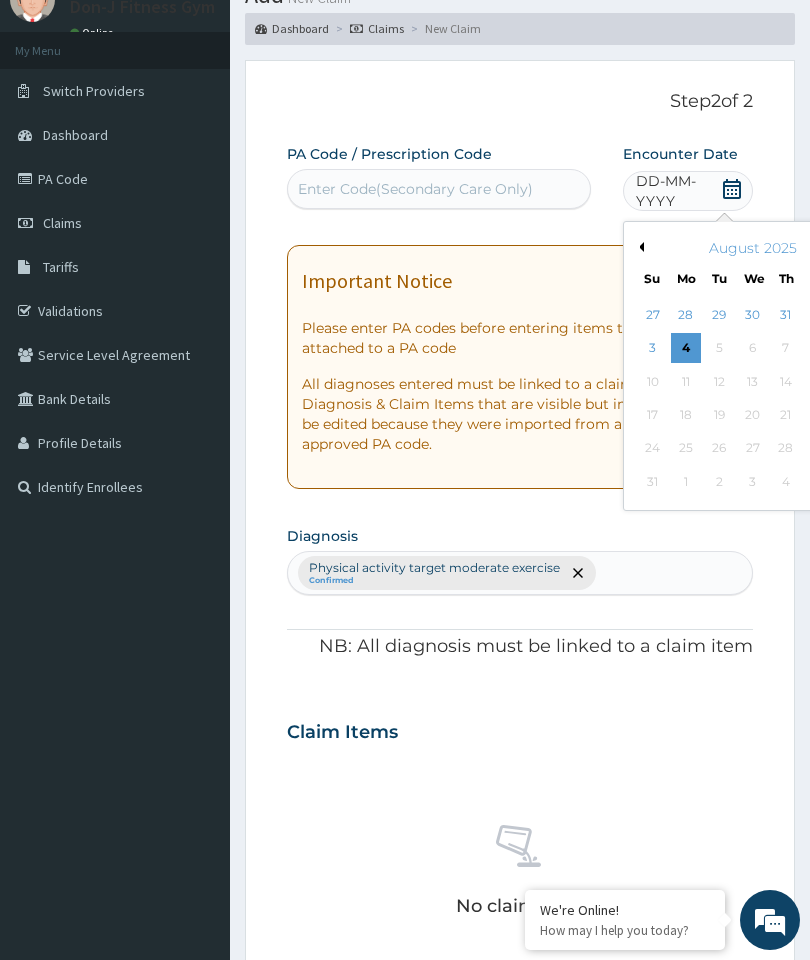 click on "4" at bounding box center (686, 349) 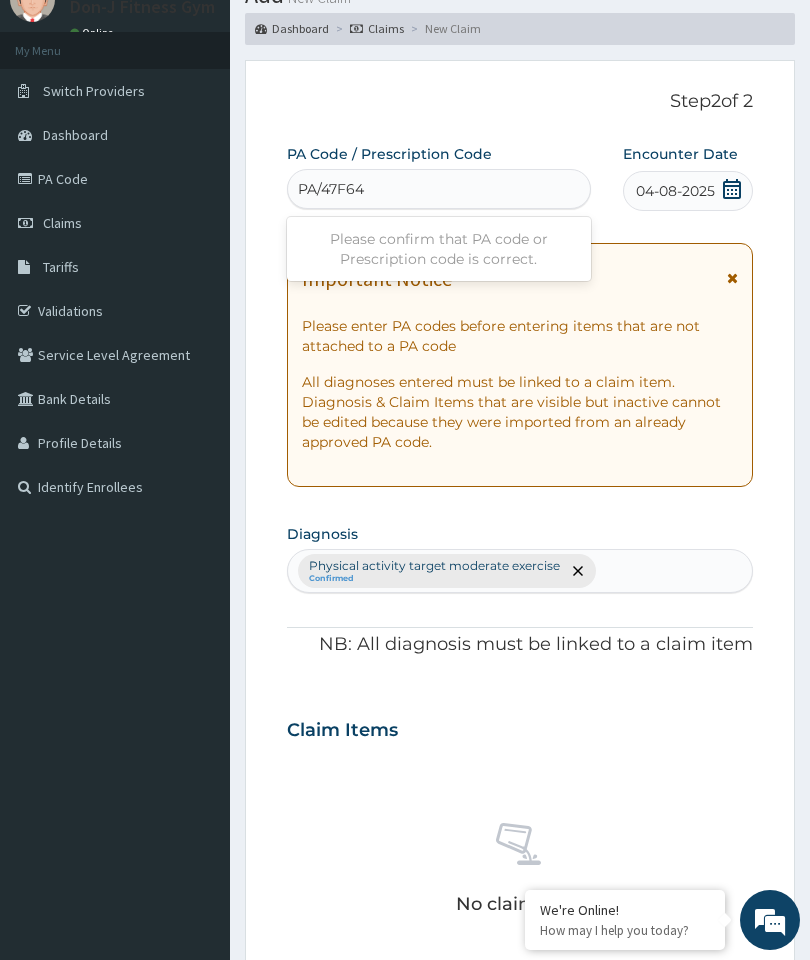 type on "PA/47F64B" 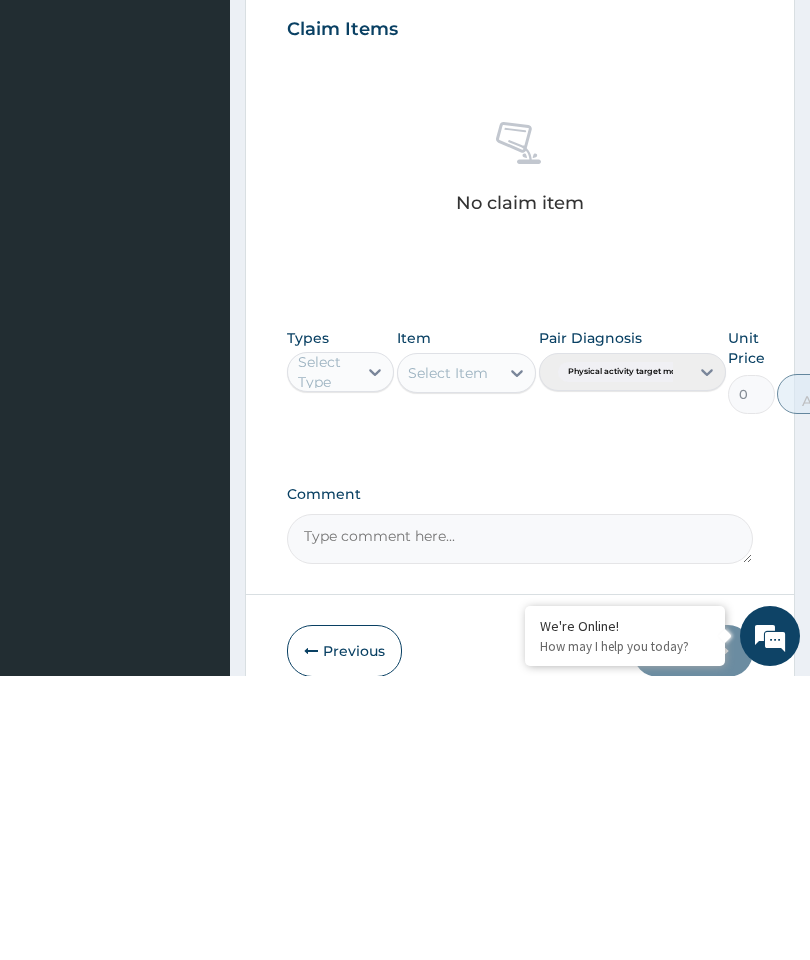 scroll, scrollTop: 505, scrollLeft: 0, axis: vertical 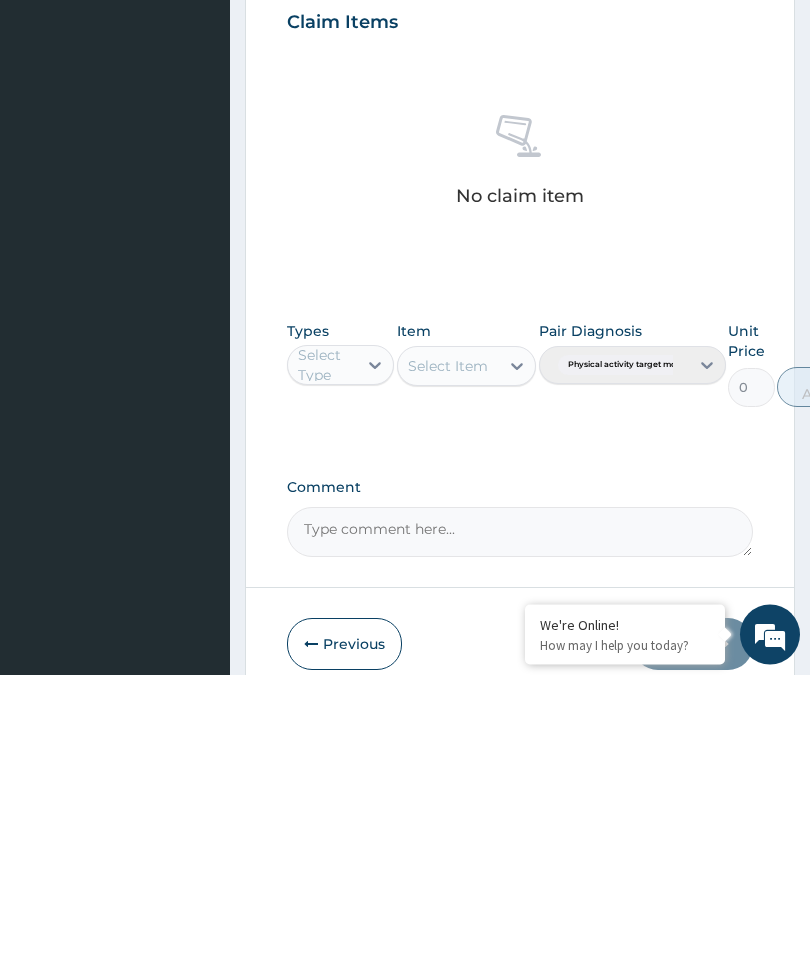 type 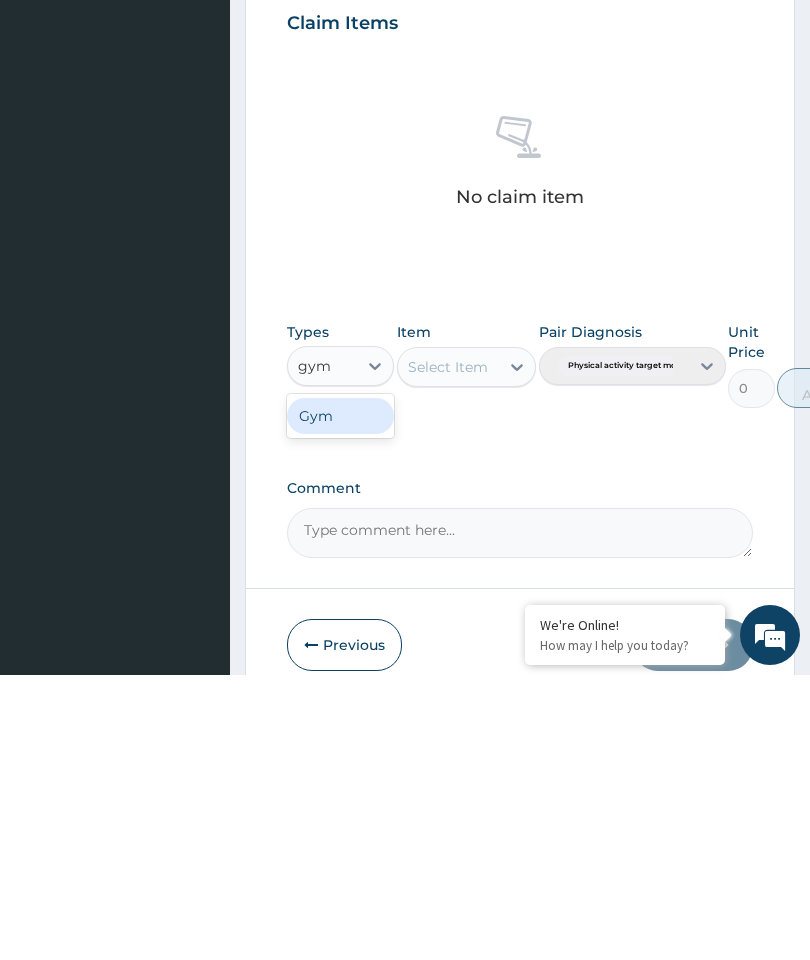 click on "Gym" at bounding box center [340, 701] 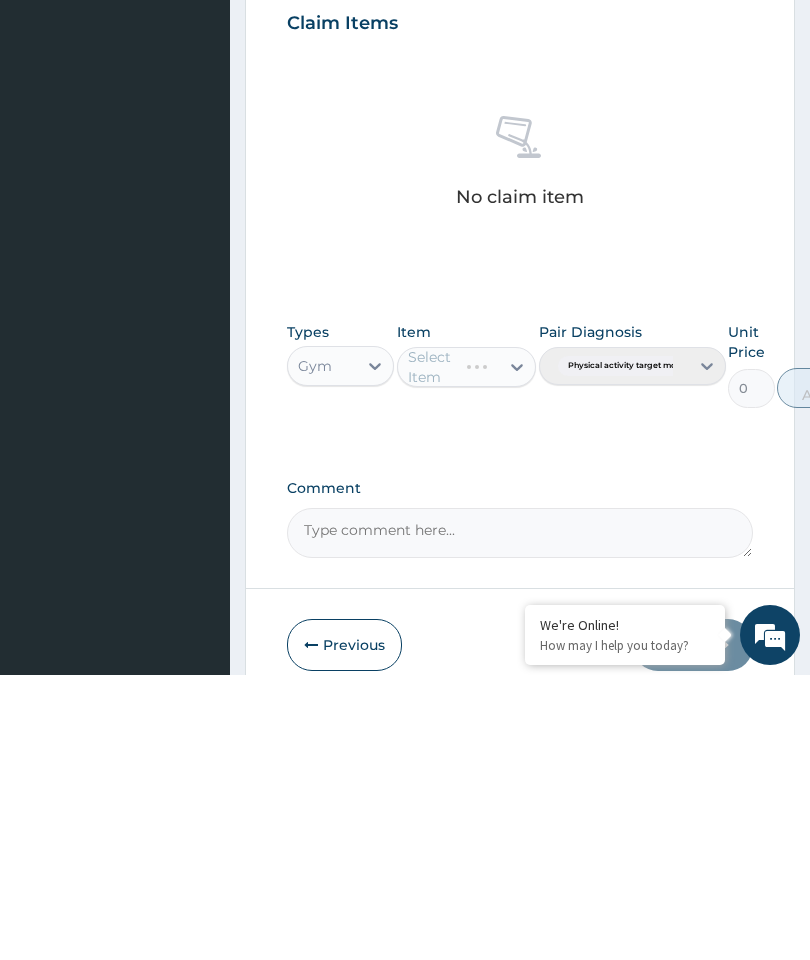 type 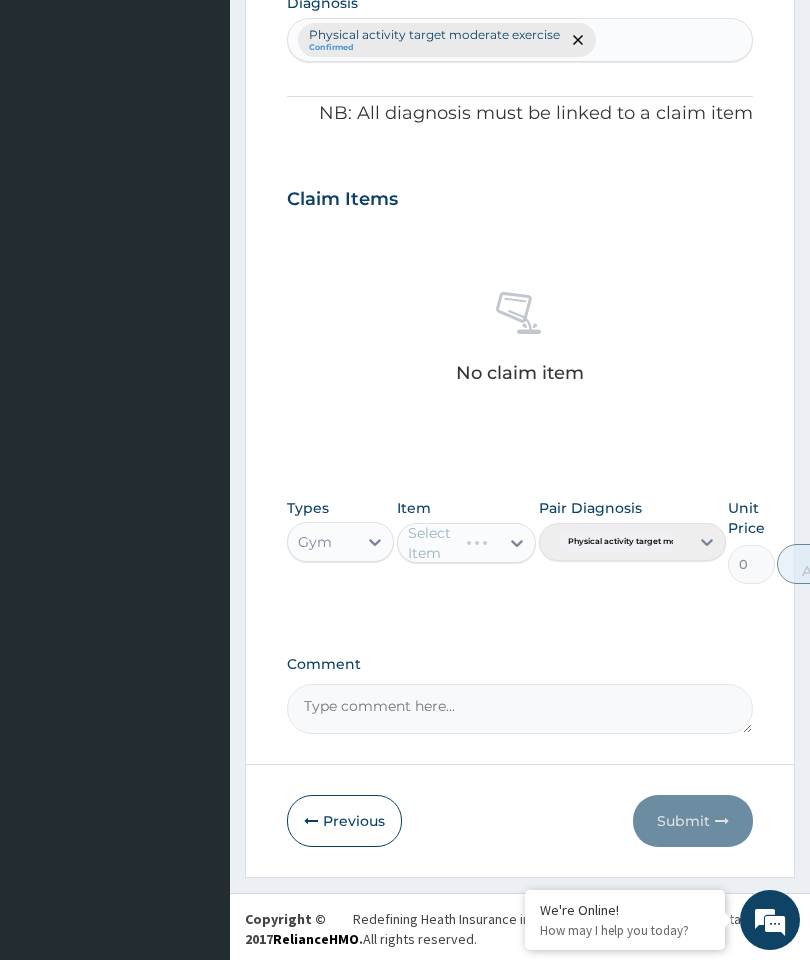 click on "Select Item" at bounding box center [467, 543] 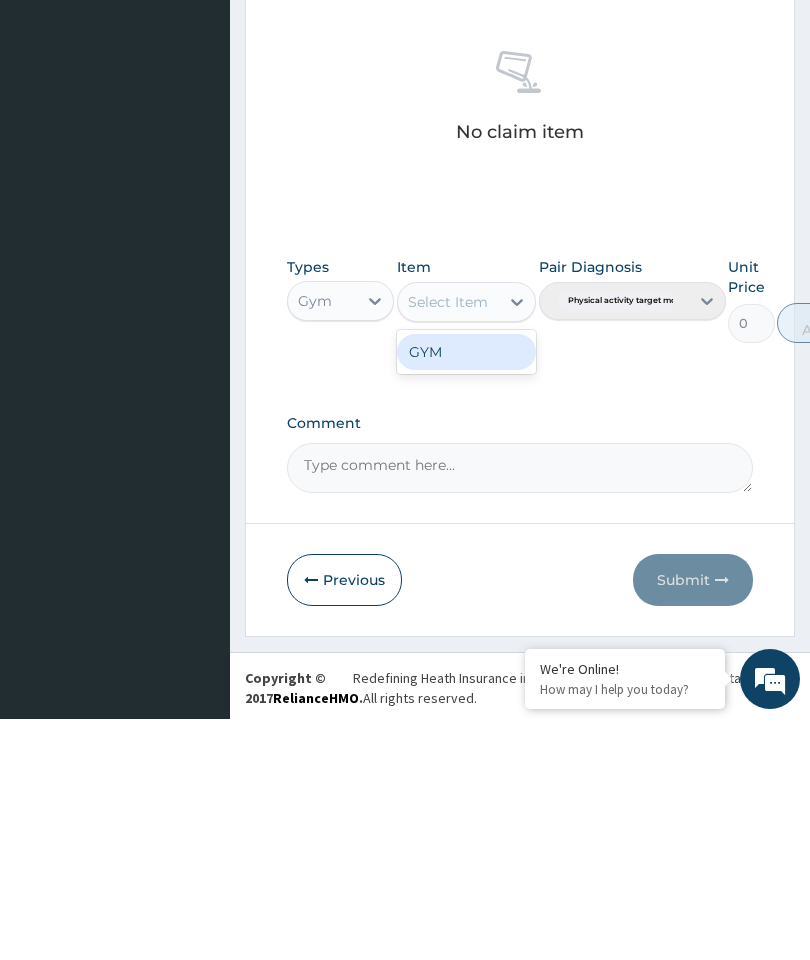 click on "GYM" at bounding box center [467, 593] 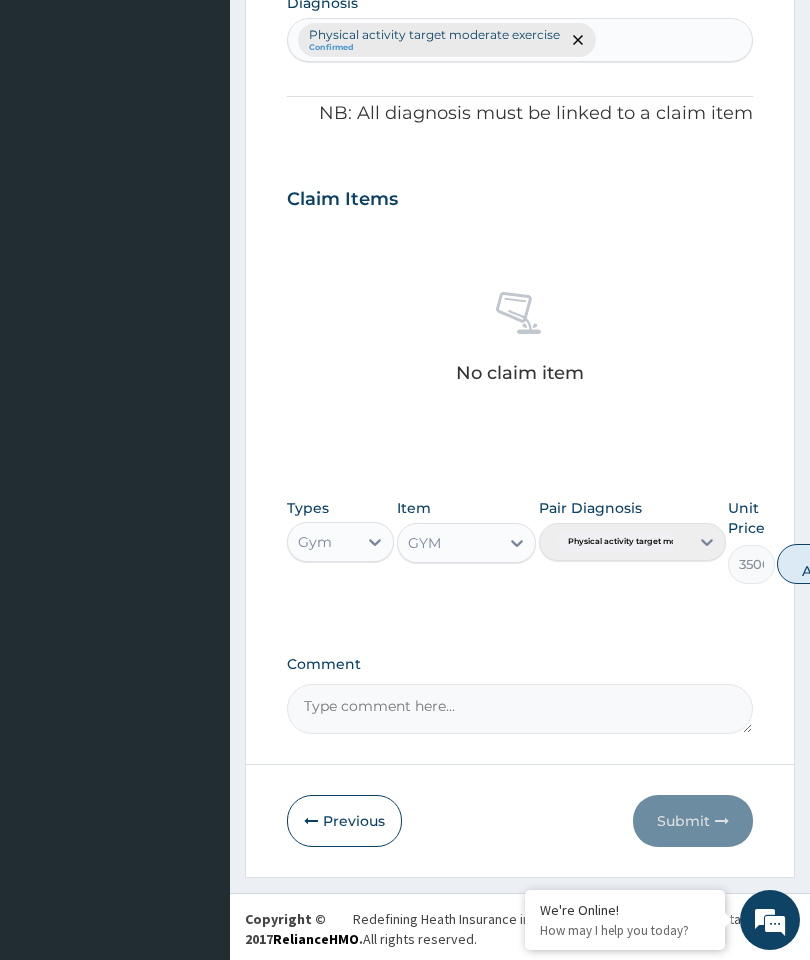 click on "Add" at bounding box center (817, 564) 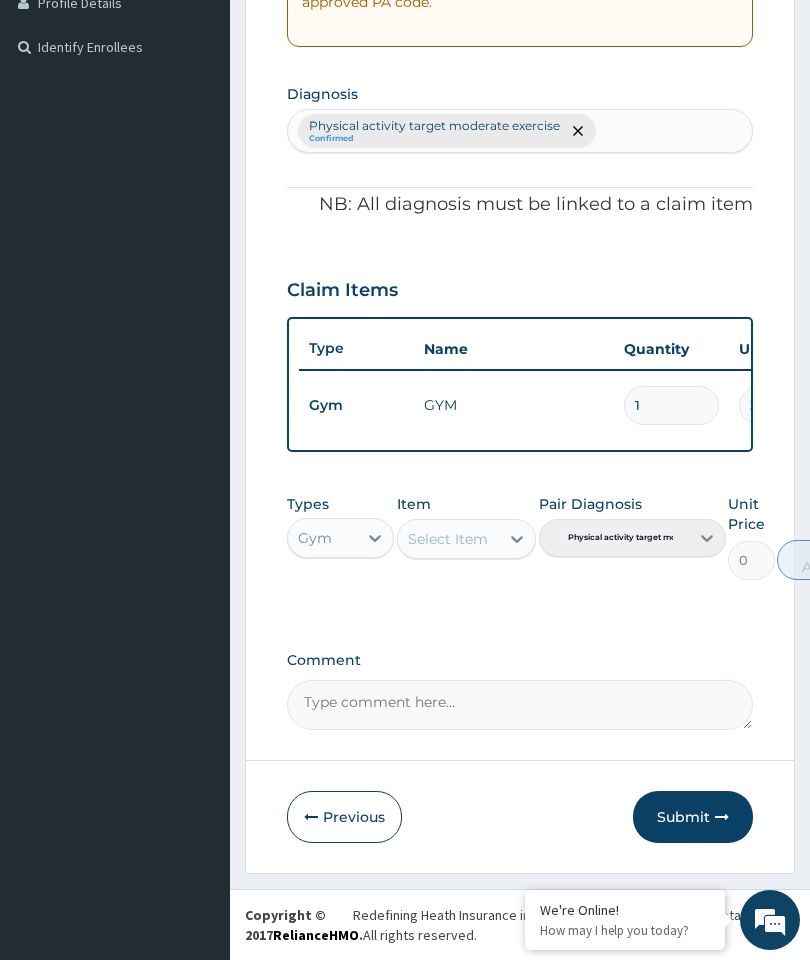 scroll, scrollTop: 519, scrollLeft: 0, axis: vertical 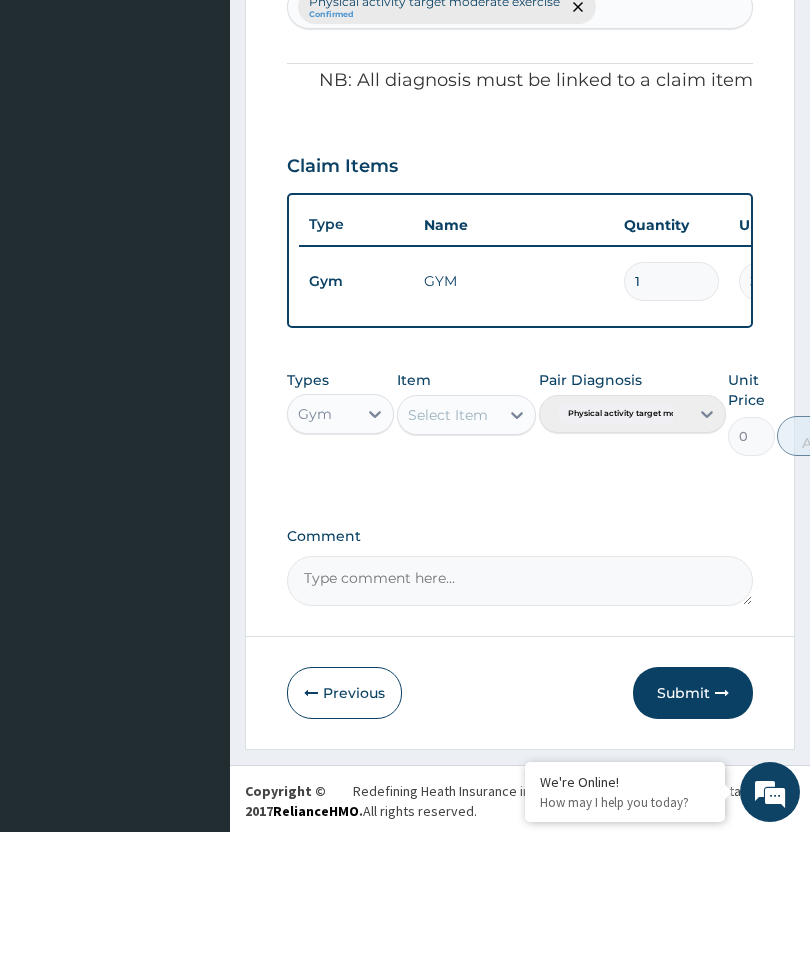 click on "Comment" at bounding box center (520, 709) 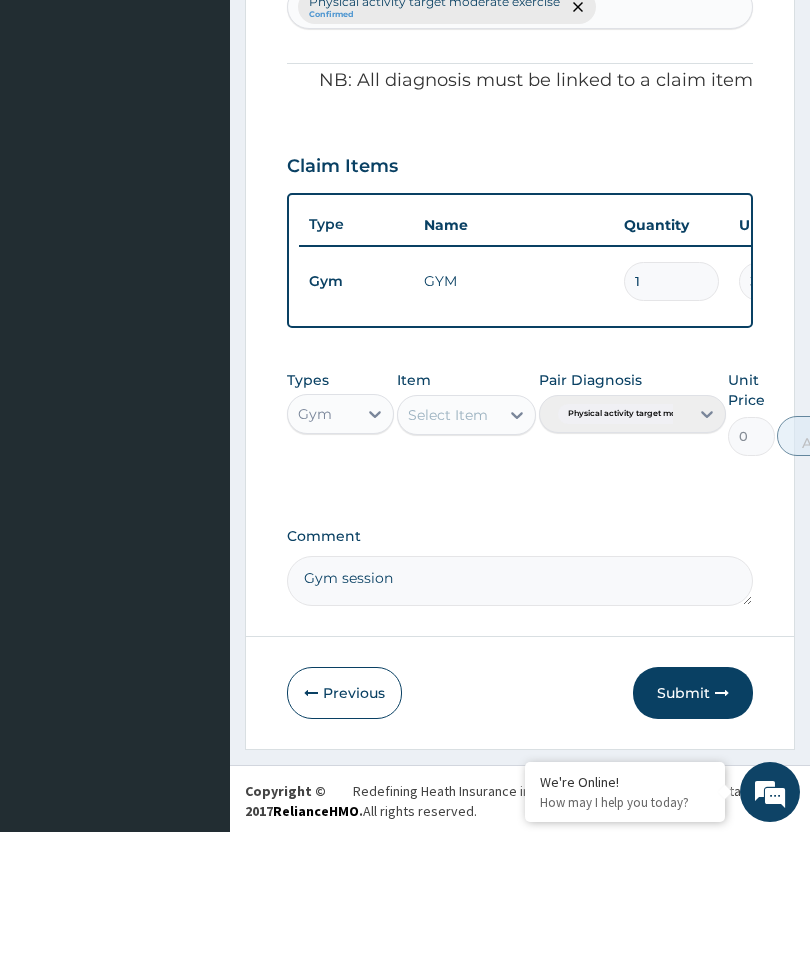 type on "Gym session" 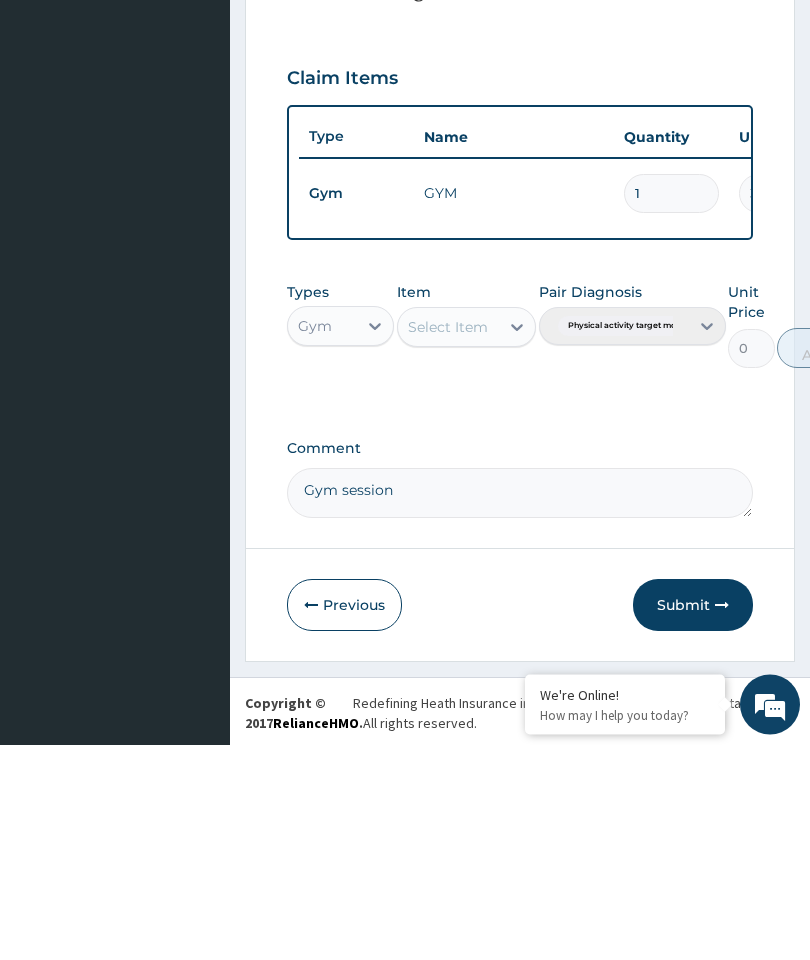 click on "Submit" at bounding box center [693, 821] 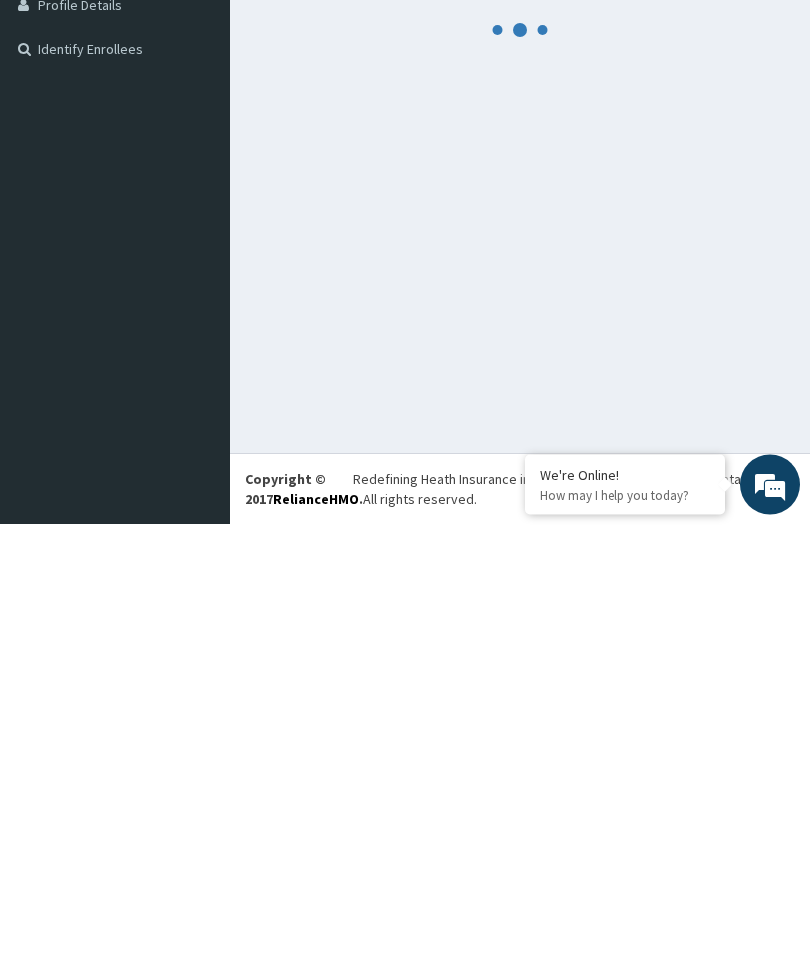 scroll, scrollTop: 84, scrollLeft: 0, axis: vertical 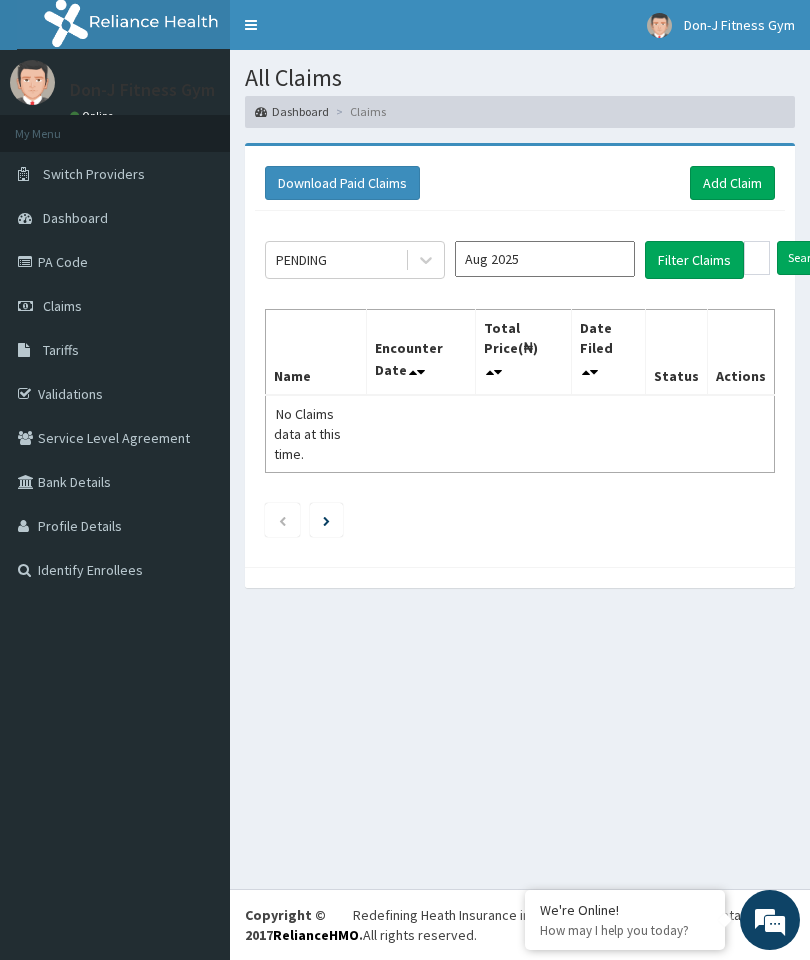 click on "Add Claim" at bounding box center [732, 183] 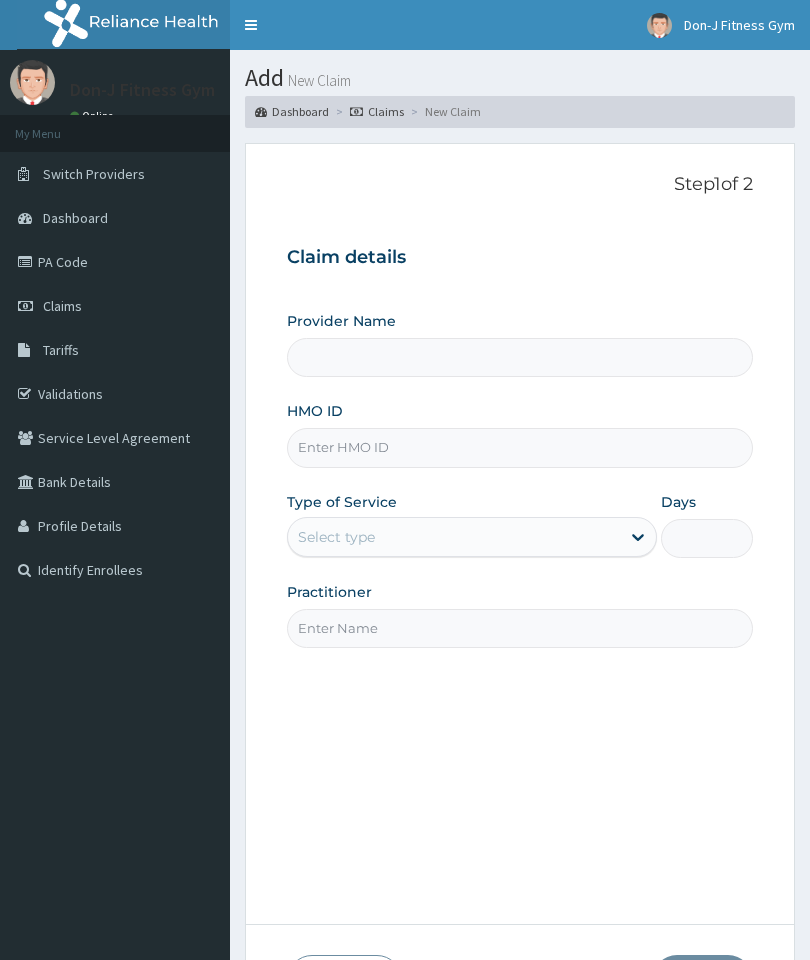 scroll, scrollTop: 0, scrollLeft: 0, axis: both 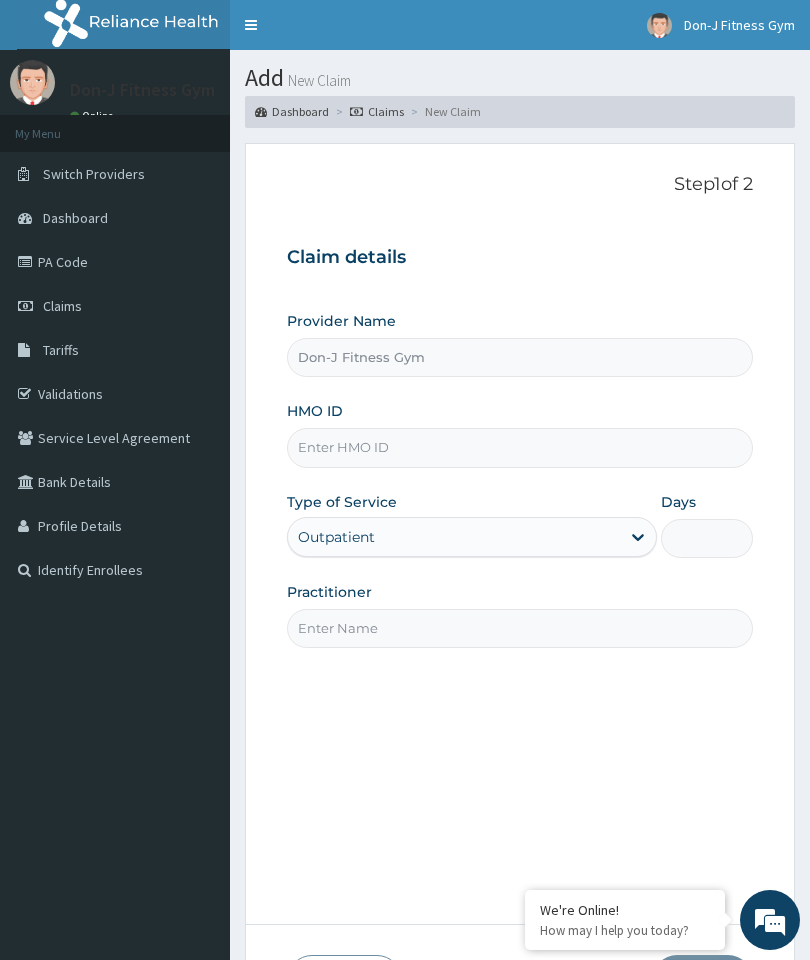 type on "Don-J Fitness Gym" 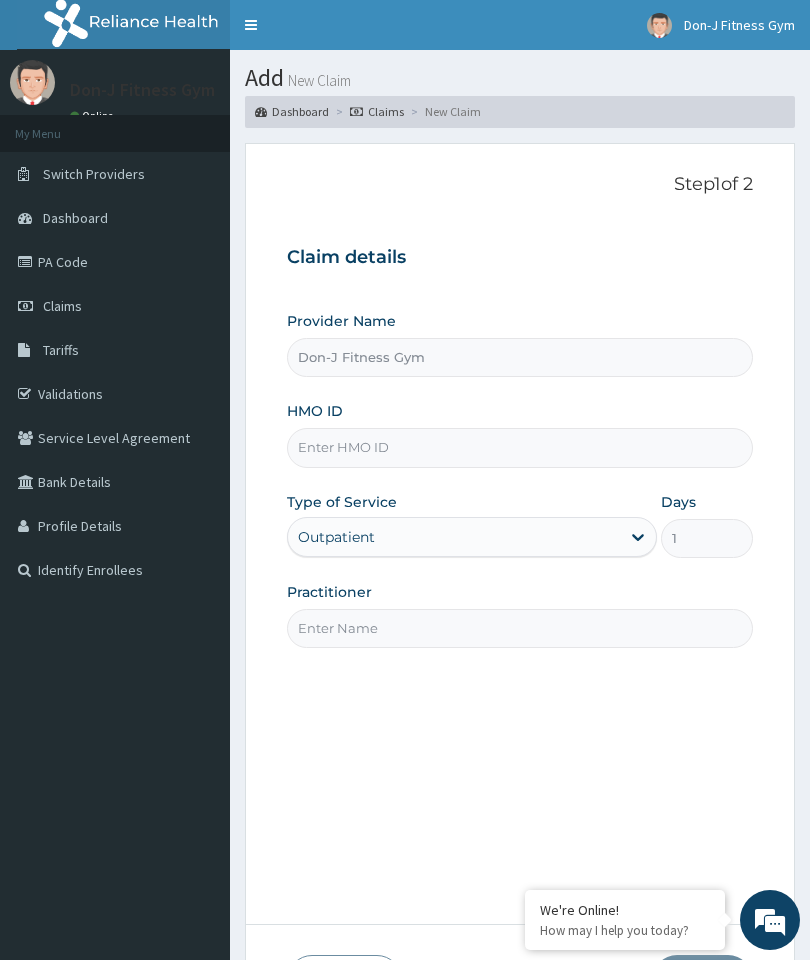 click on "HMO ID" at bounding box center [520, 447] 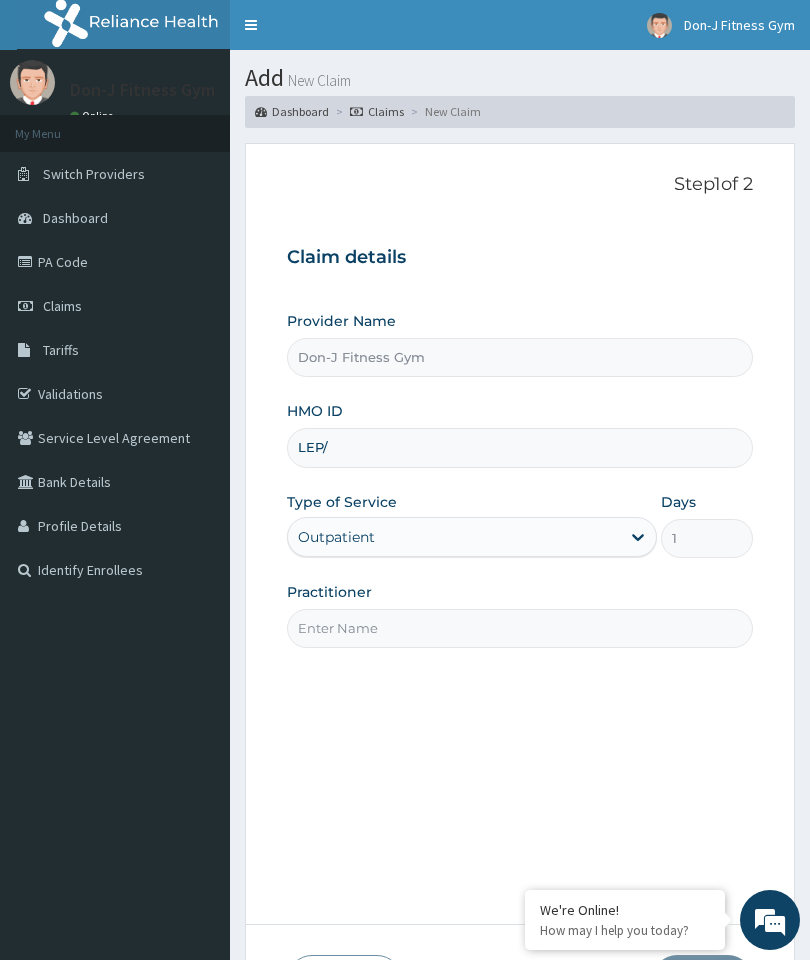 scroll, scrollTop: 0, scrollLeft: 0, axis: both 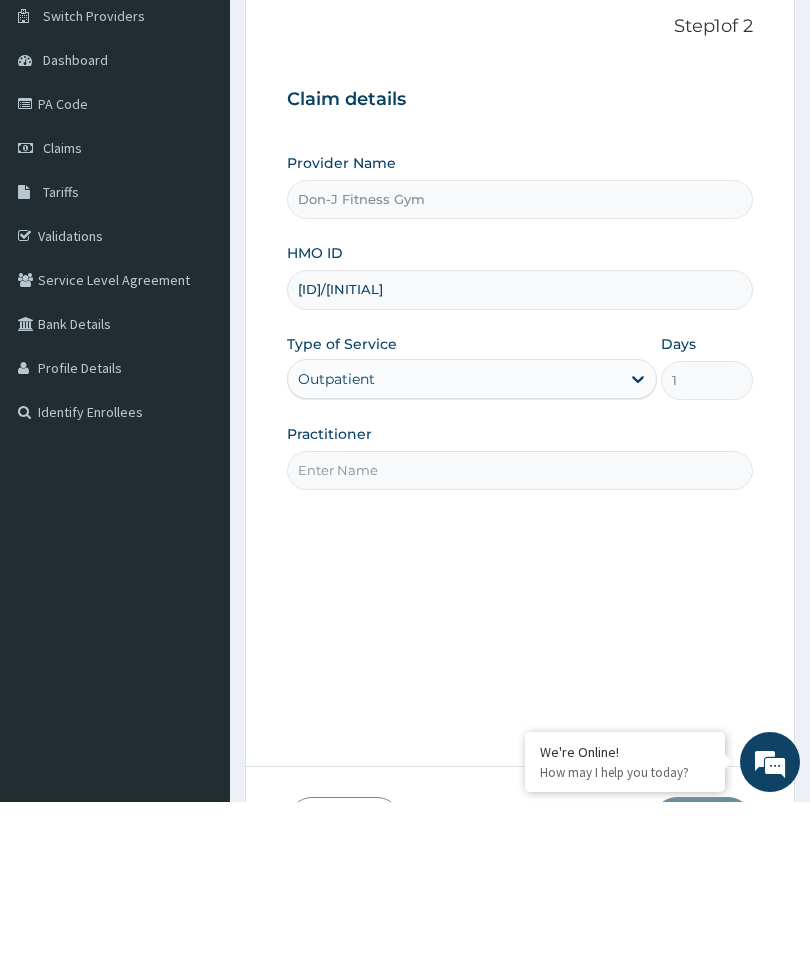 type on "[ID]/[INITIAL]" 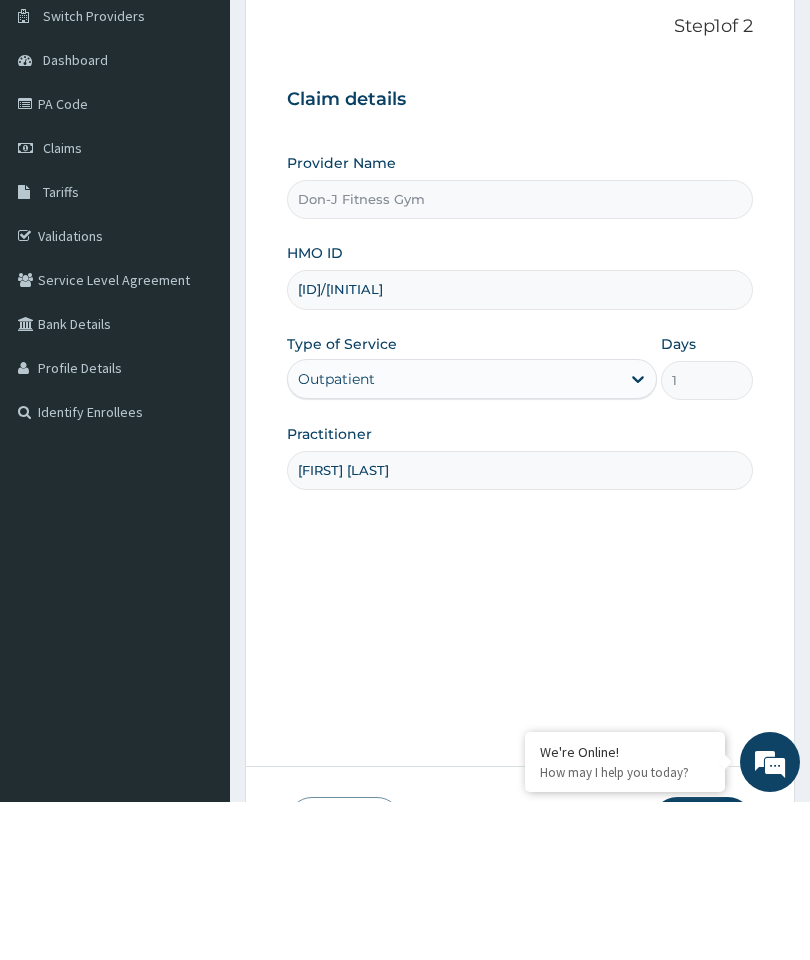 type on "Blessing john" 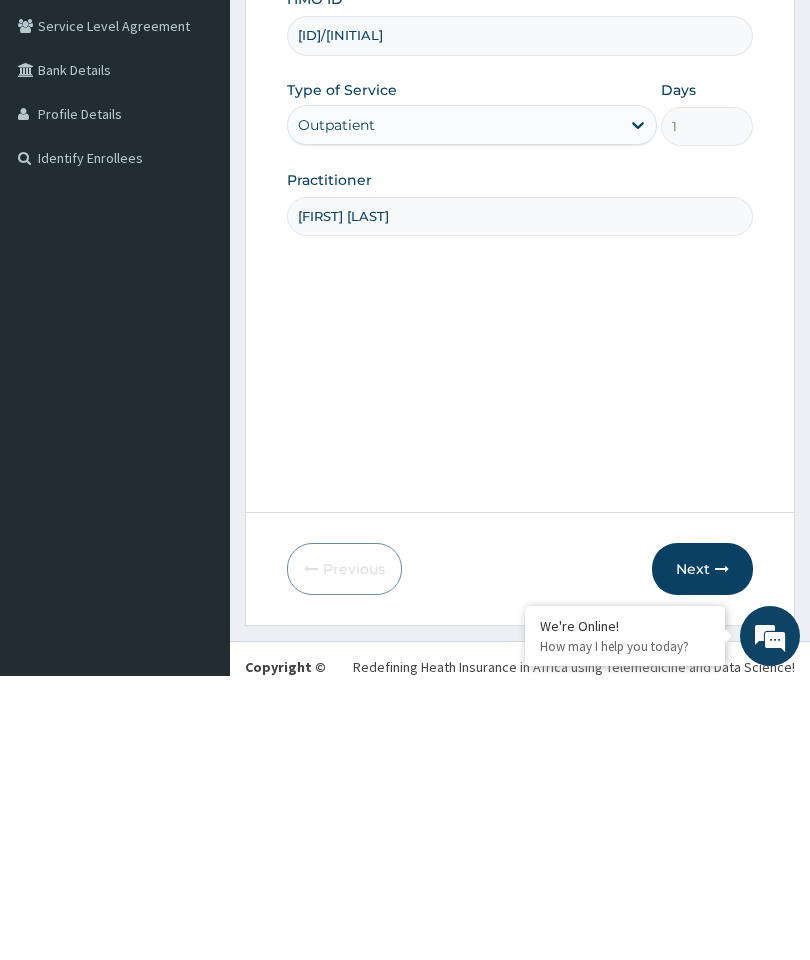 click on "Next" at bounding box center [702, 853] 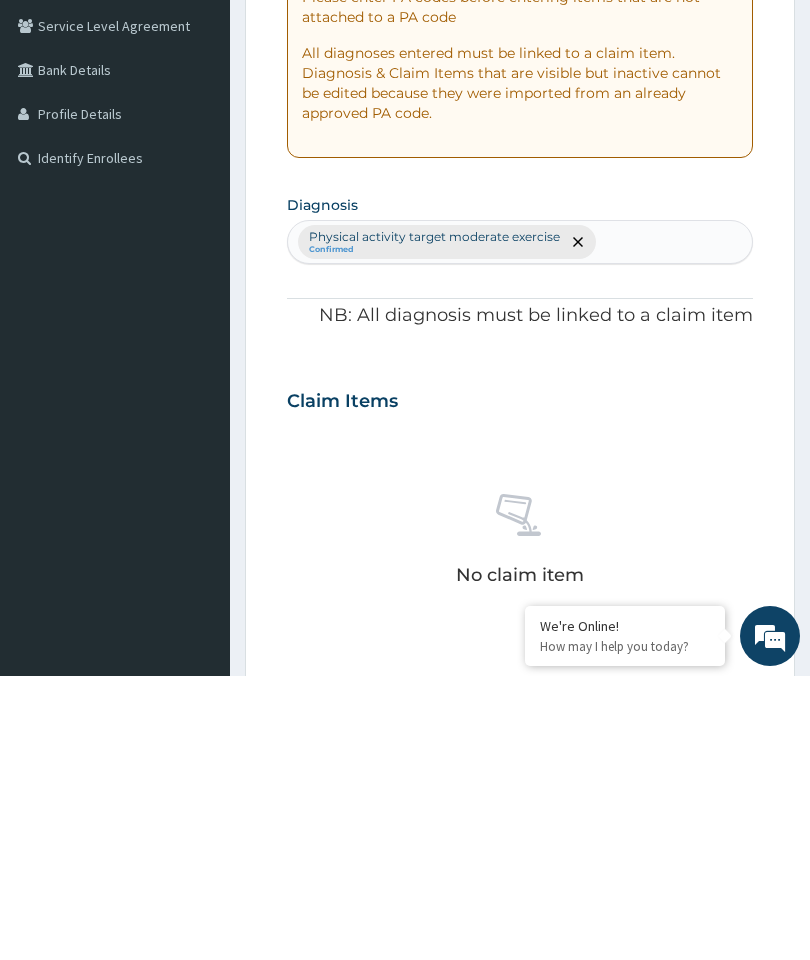 scroll, scrollTop: 83, scrollLeft: 0, axis: vertical 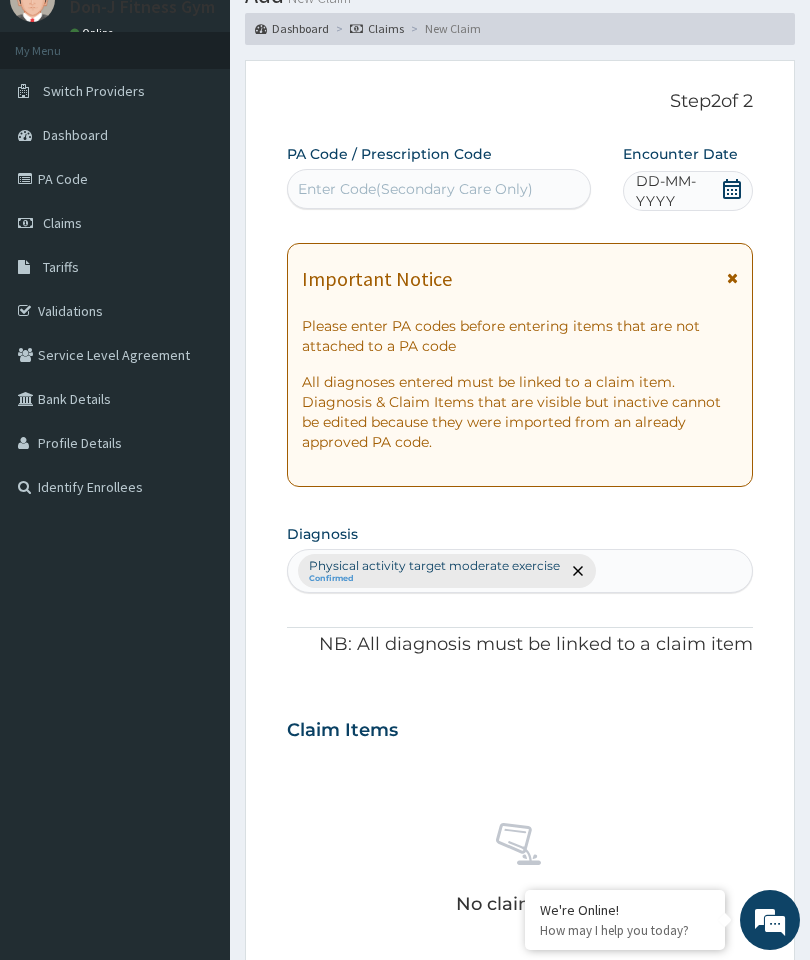 click at bounding box center (732, 191) 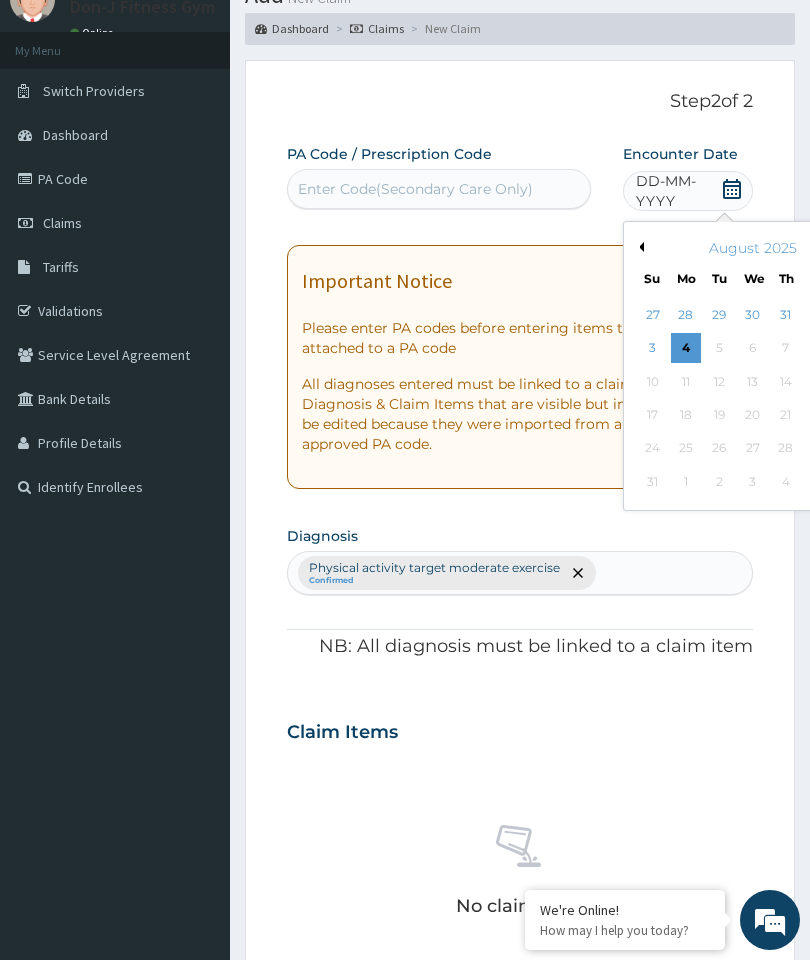 click on "4" at bounding box center (686, 349) 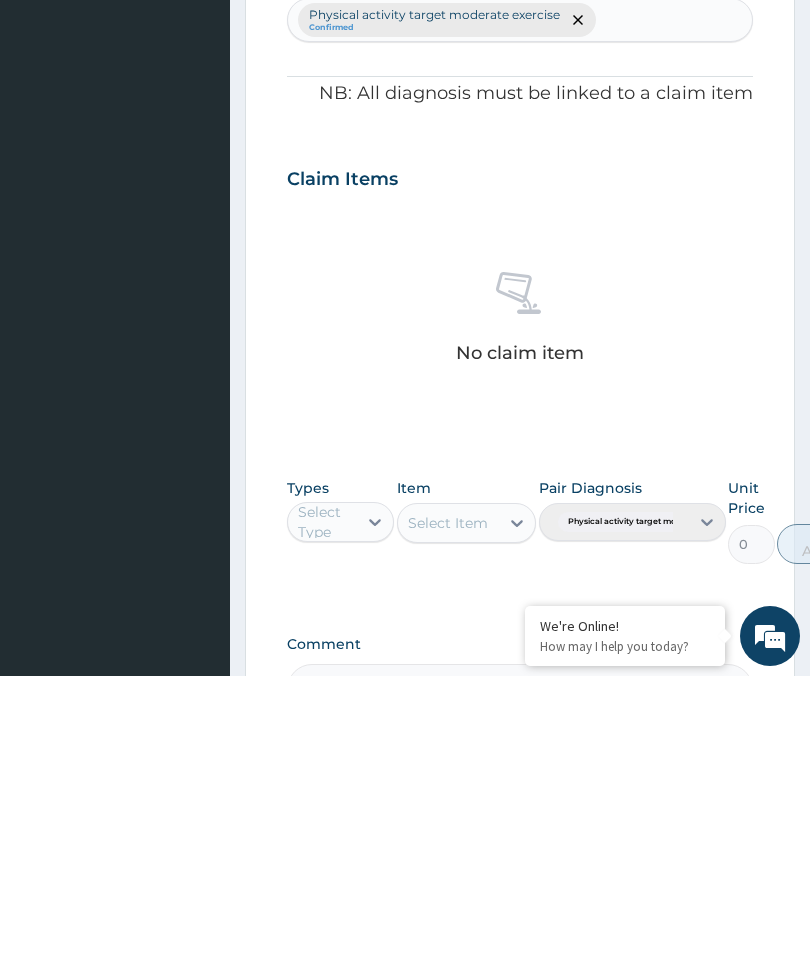 scroll, scrollTop: 384, scrollLeft: 0, axis: vertical 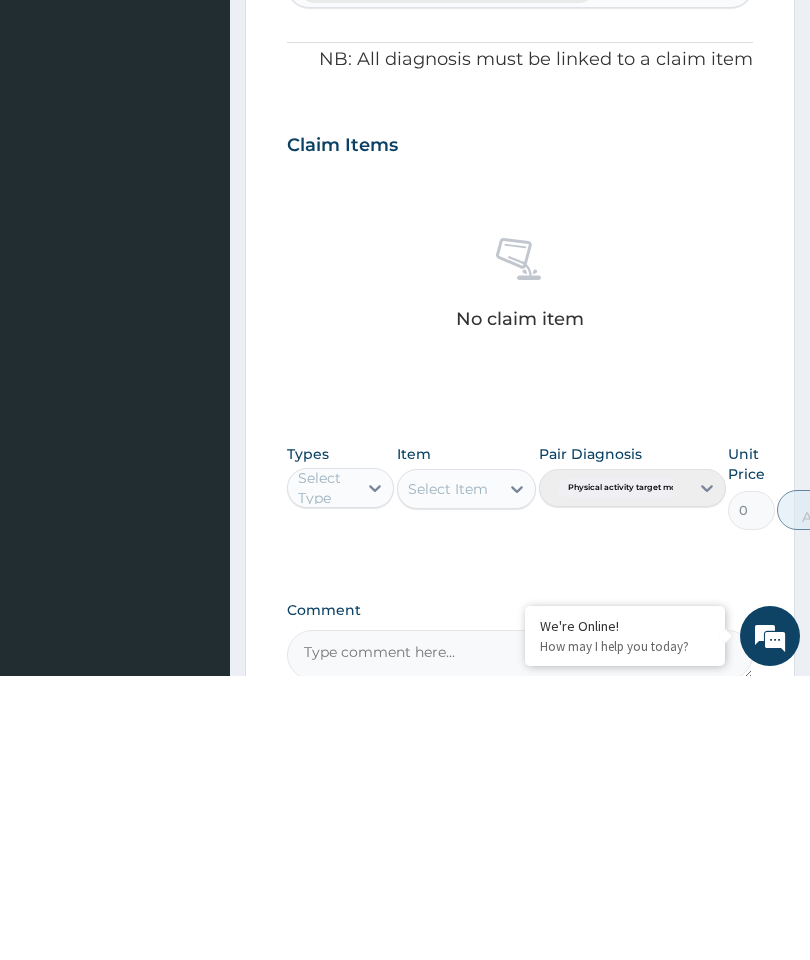 type on "PA/A27184" 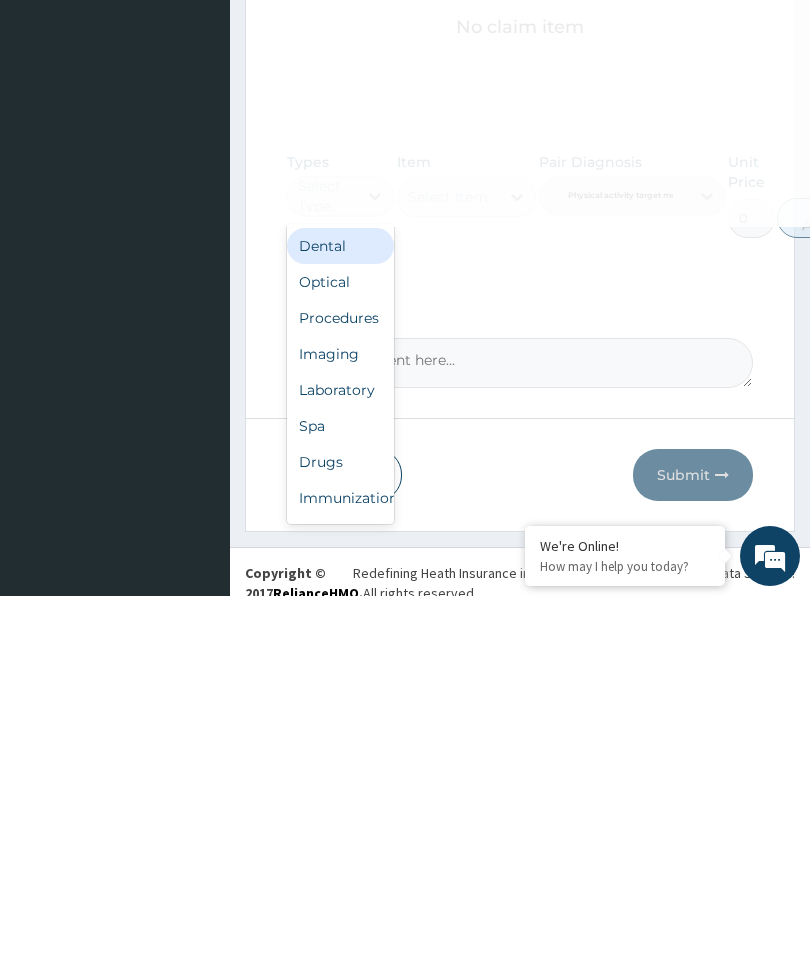 scroll, scrollTop: 614, scrollLeft: 0, axis: vertical 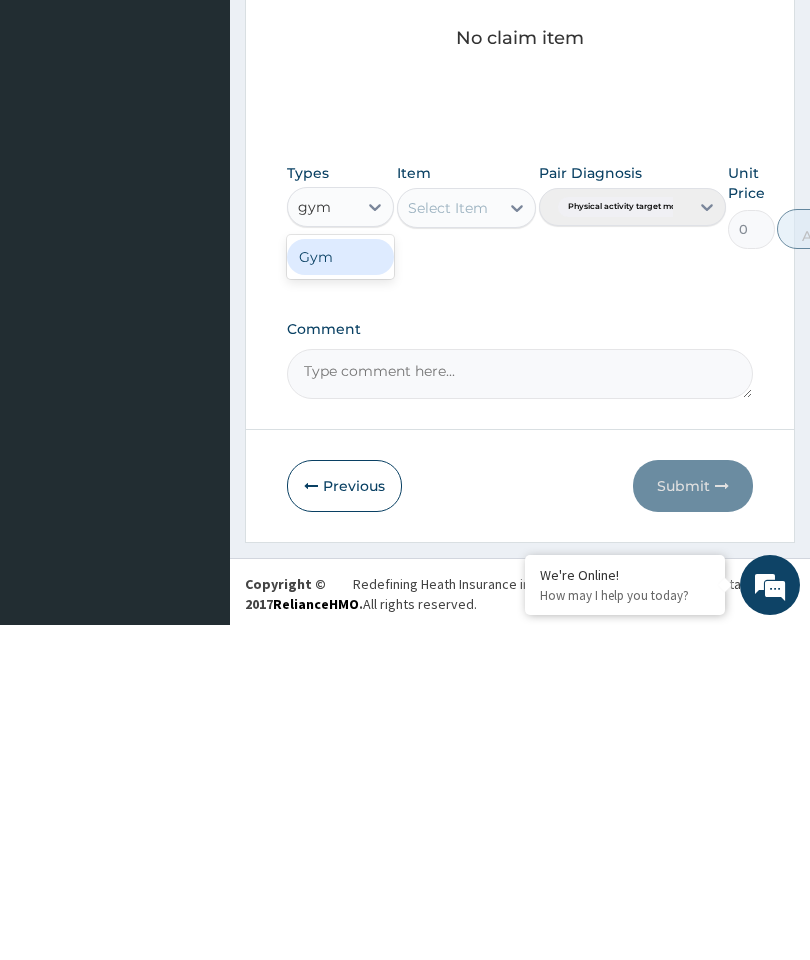click on "Gym" at bounding box center [340, 592] 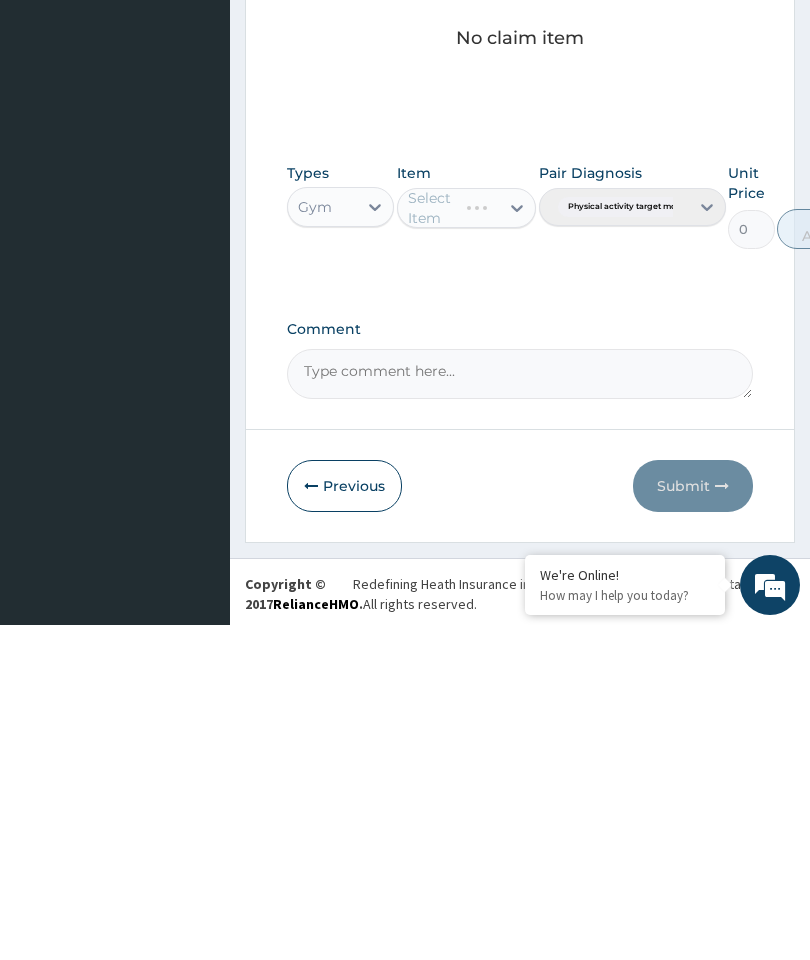 type 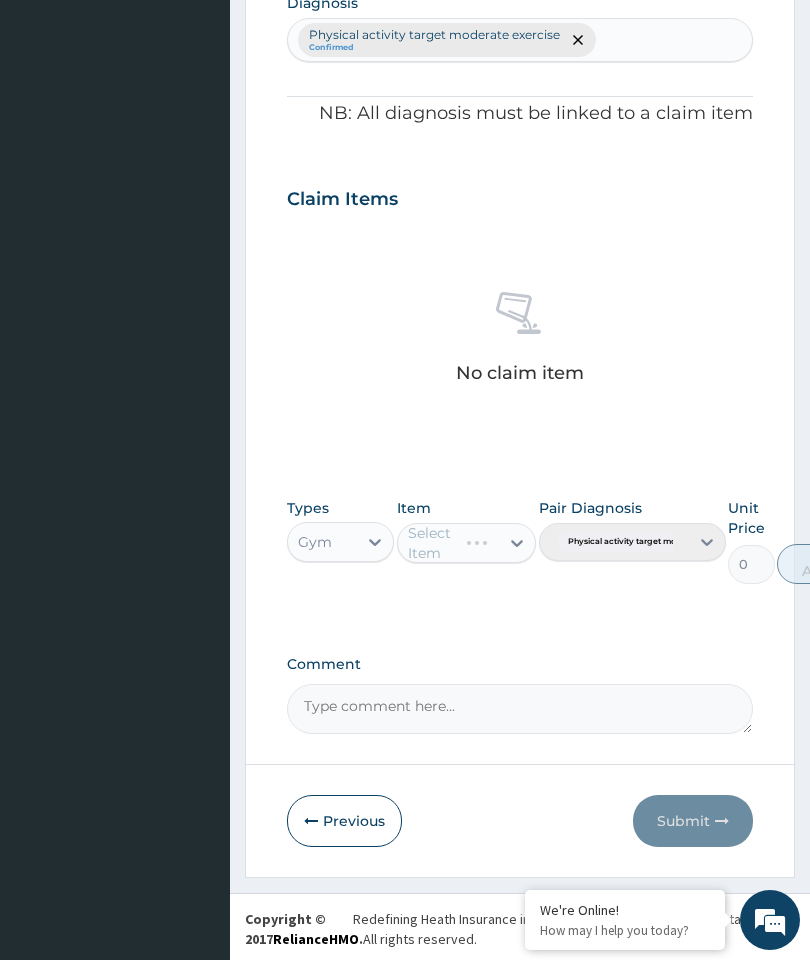 click on "Select Item" at bounding box center [467, 543] 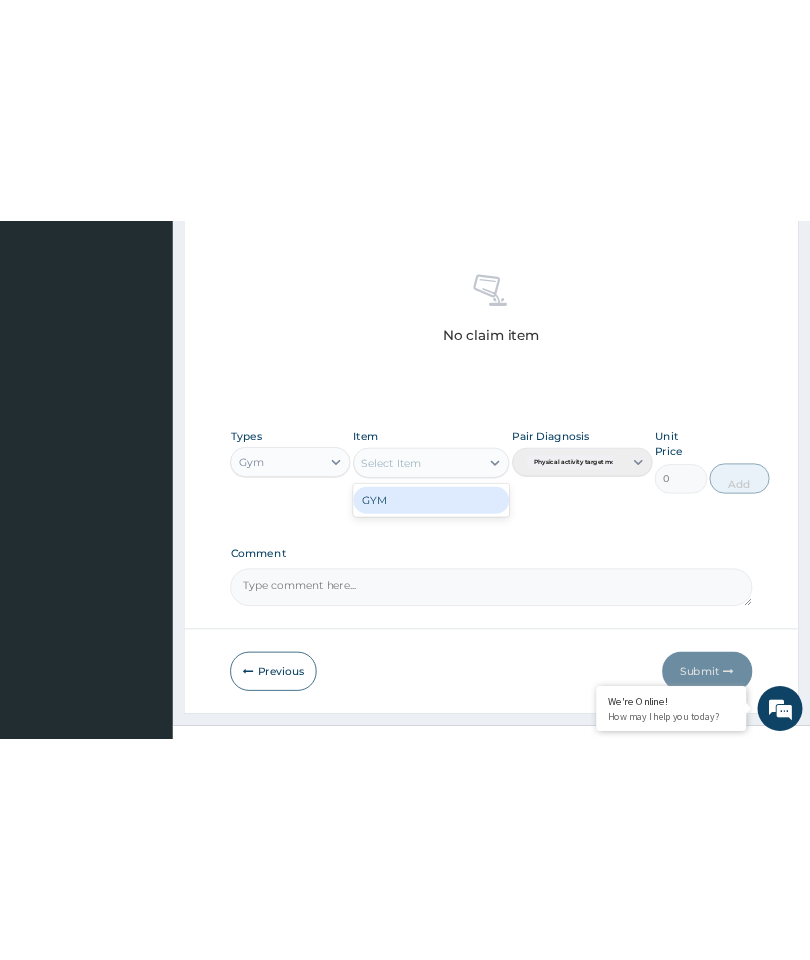 scroll, scrollTop: 498, scrollLeft: 0, axis: vertical 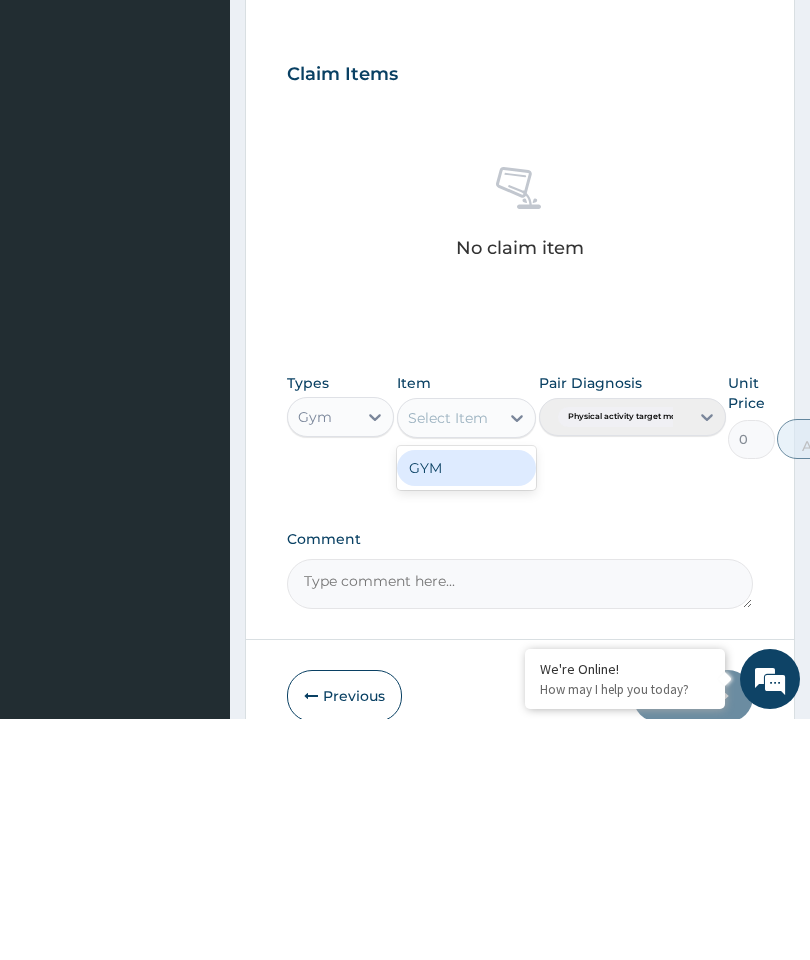 click on "GYM" at bounding box center [467, 709] 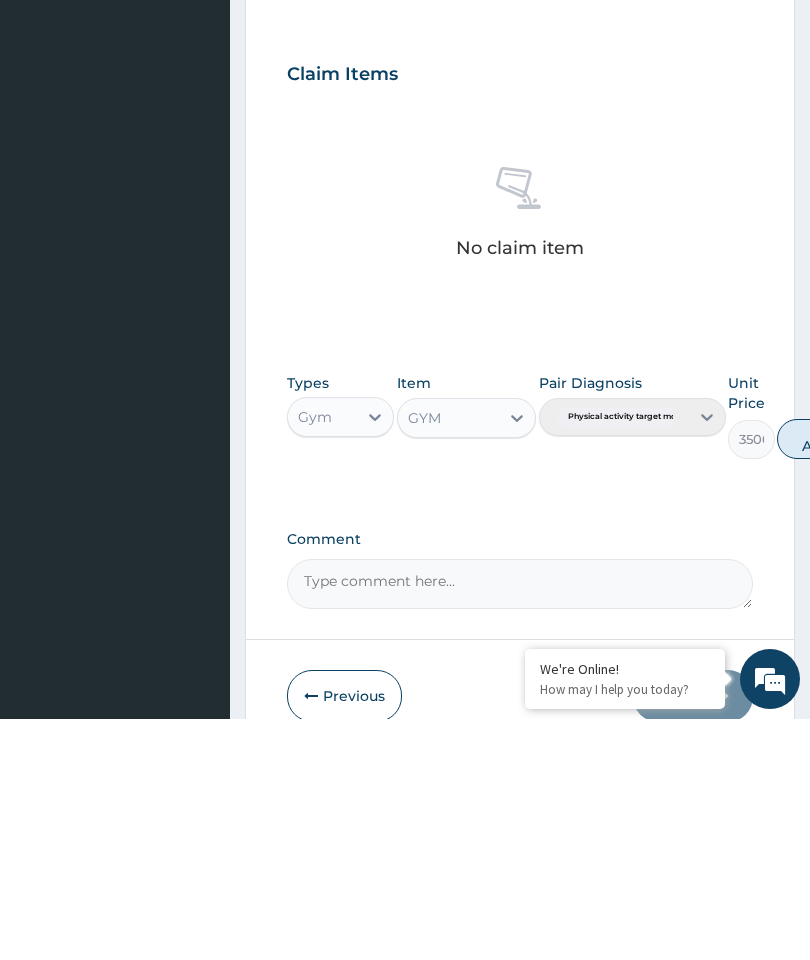 scroll, scrollTop: 614, scrollLeft: 0, axis: vertical 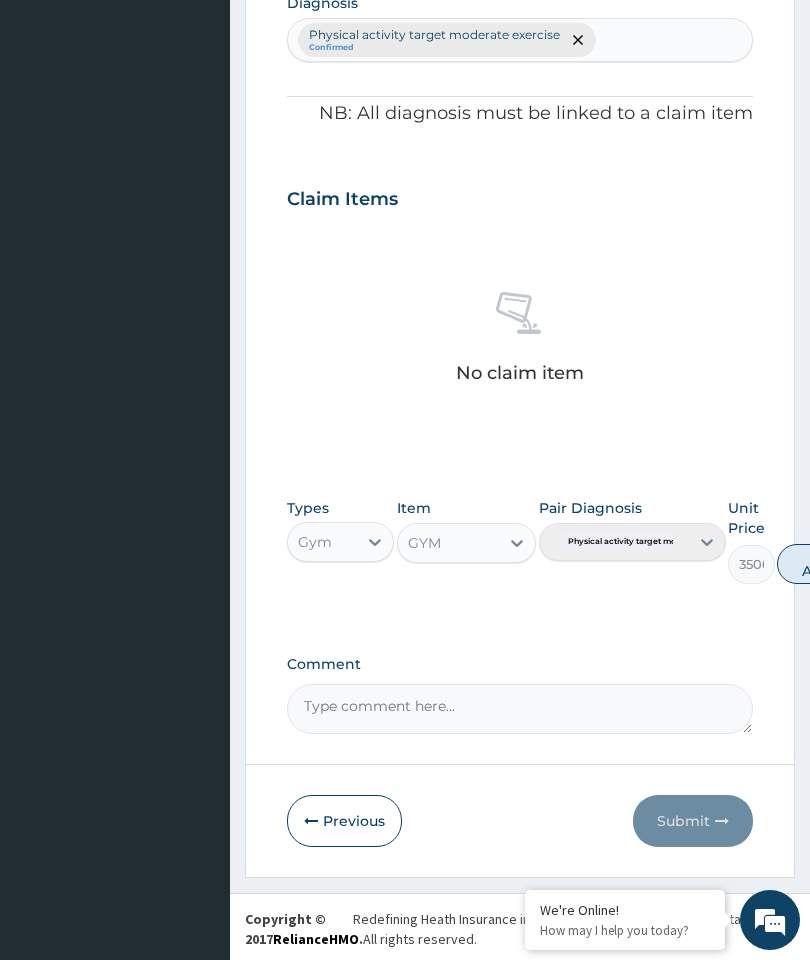 click on "Add" at bounding box center [817, 564] 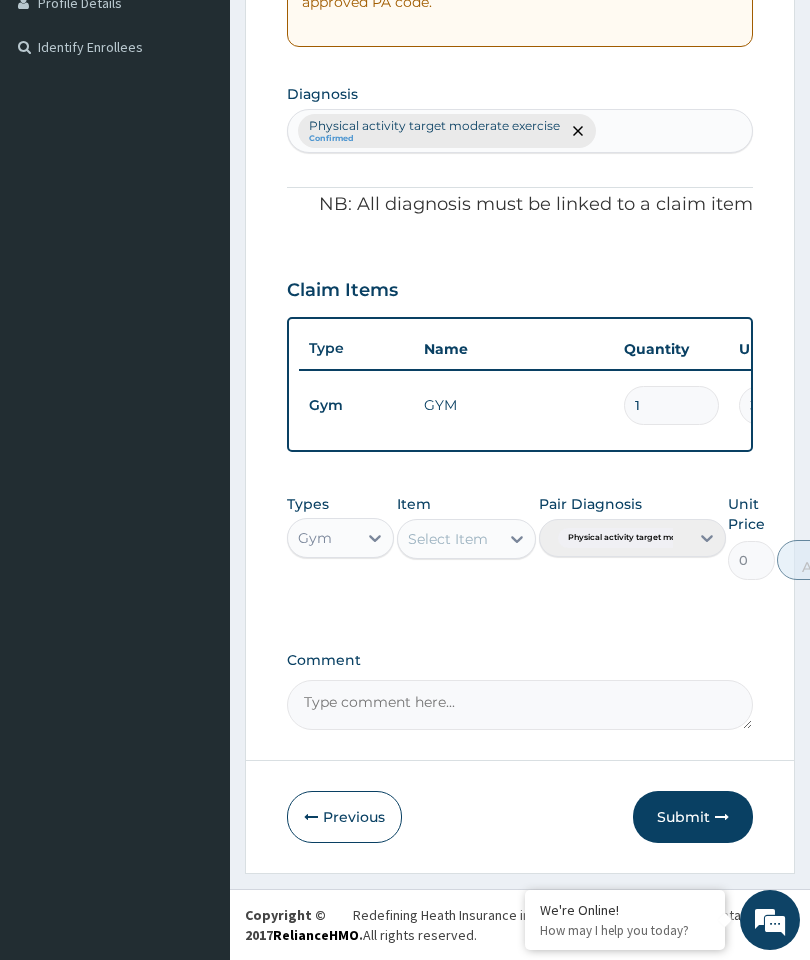 scroll, scrollTop: 519, scrollLeft: 0, axis: vertical 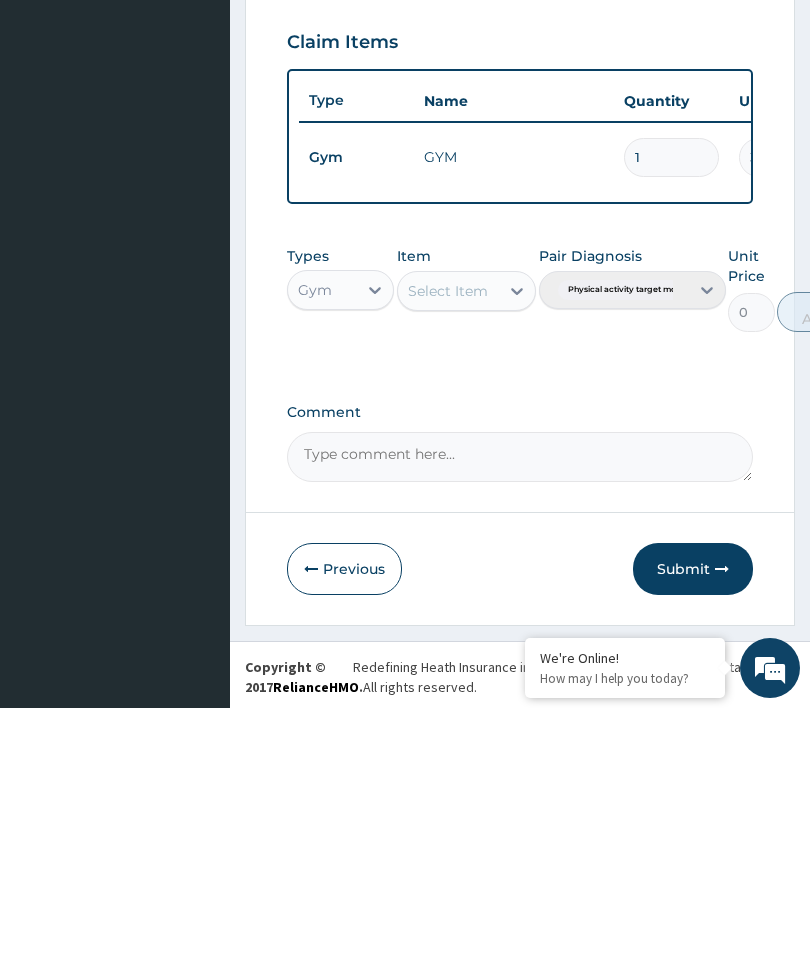 click on "Comment" at bounding box center [520, 709] 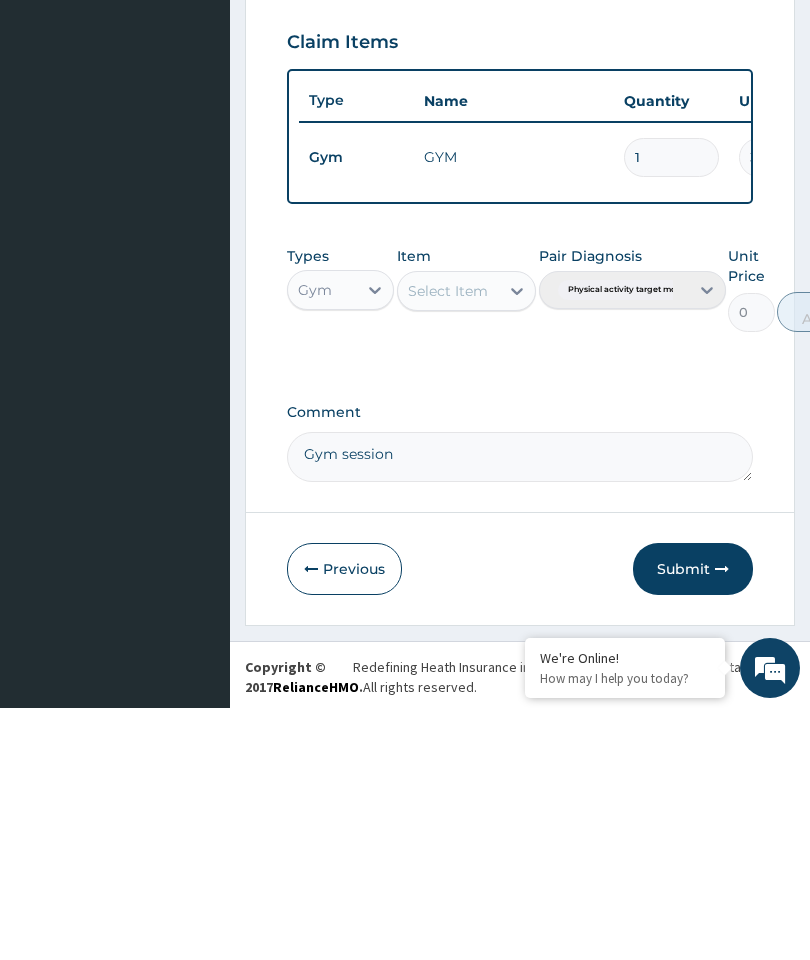 type on "Gym session" 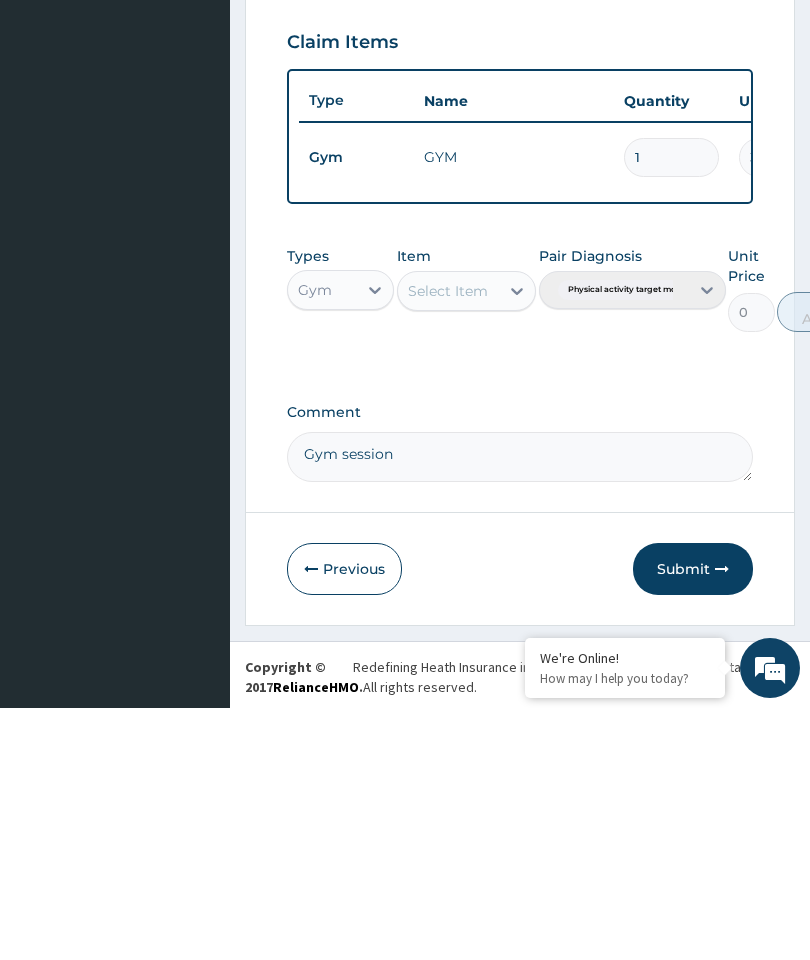 click on "Submit" at bounding box center [693, 821] 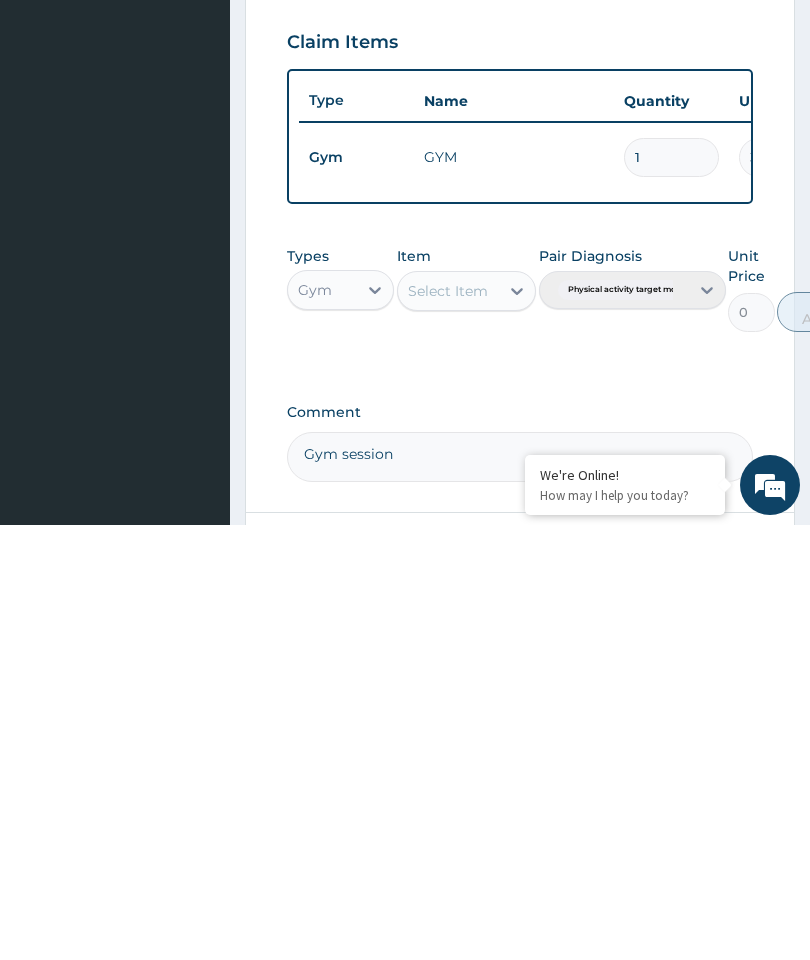 scroll, scrollTop: 84, scrollLeft: 0, axis: vertical 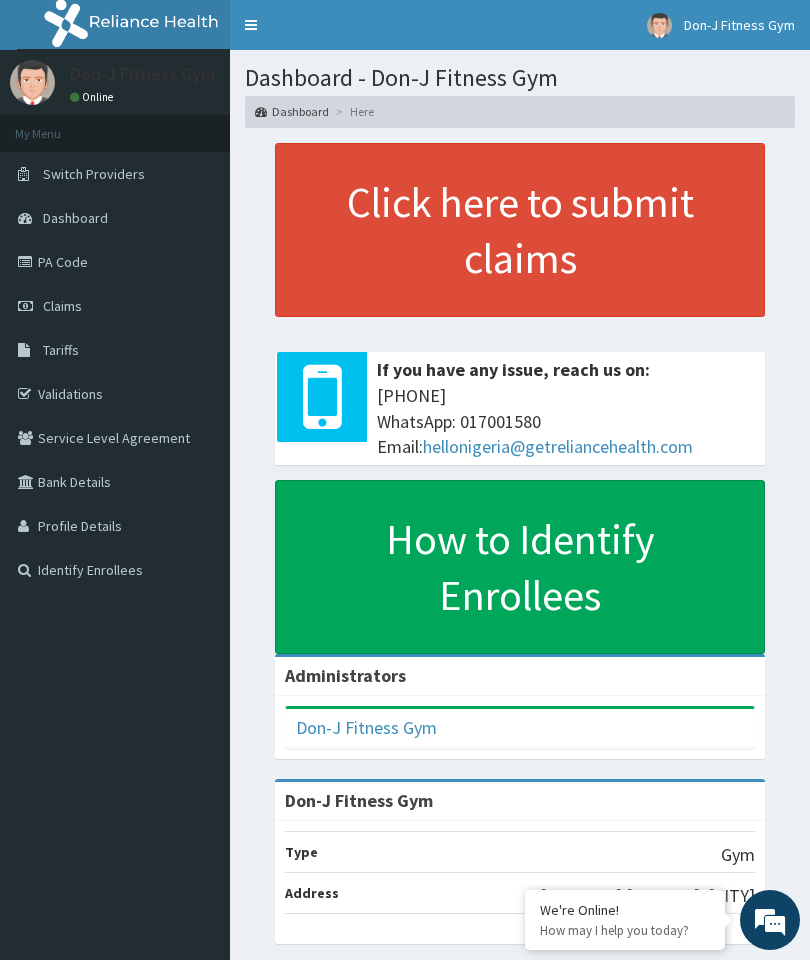 click on "Claims" at bounding box center [62, 306] 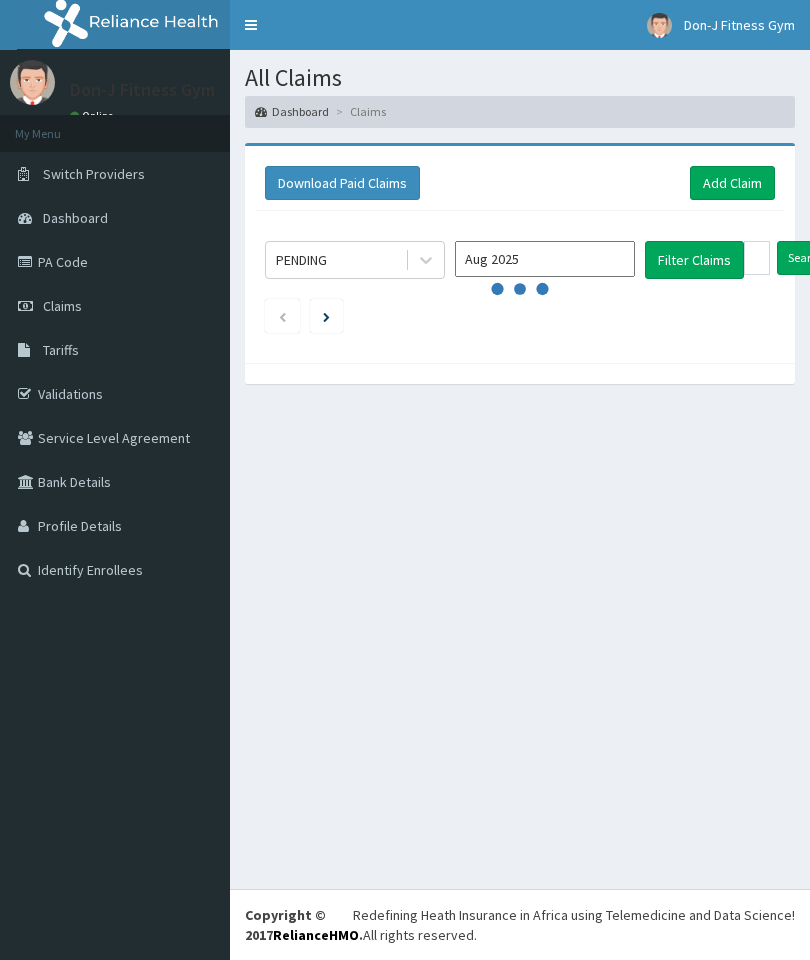scroll, scrollTop: 0, scrollLeft: 0, axis: both 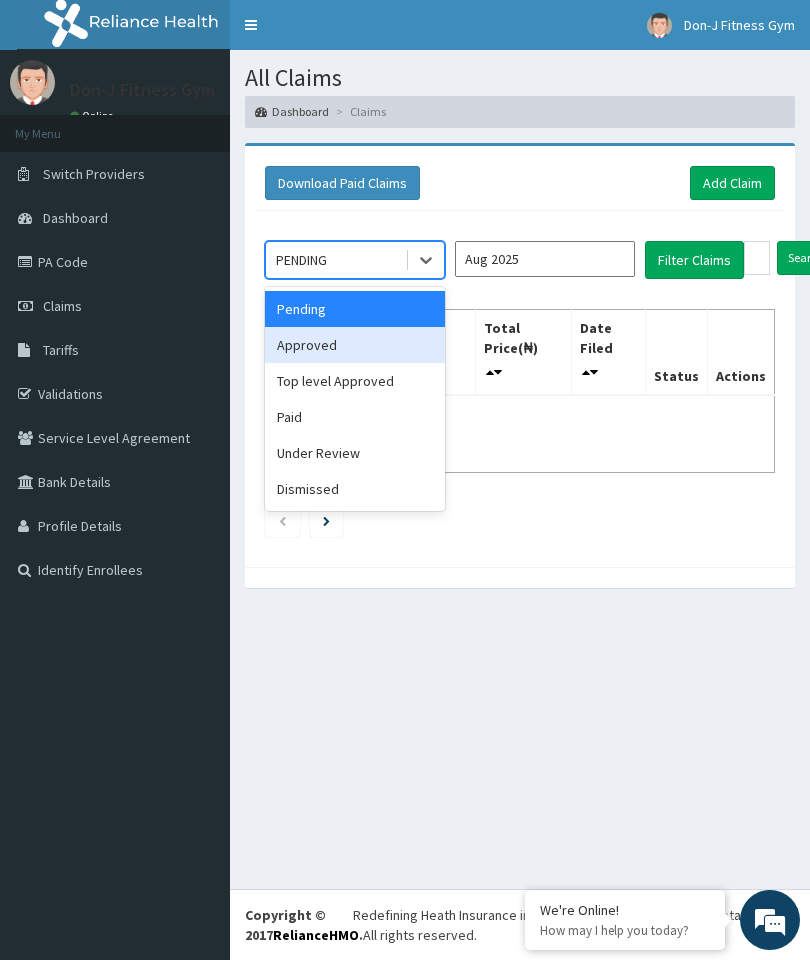 click on "Approved" at bounding box center [355, 345] 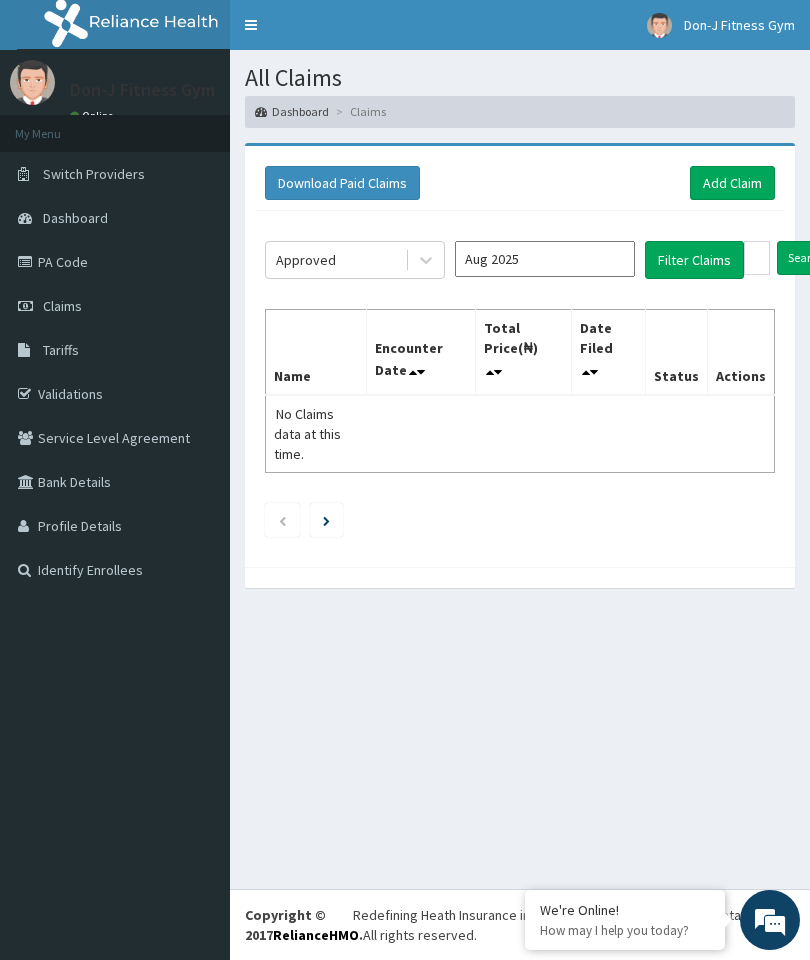 click on "Filter Claims" at bounding box center [694, 260] 